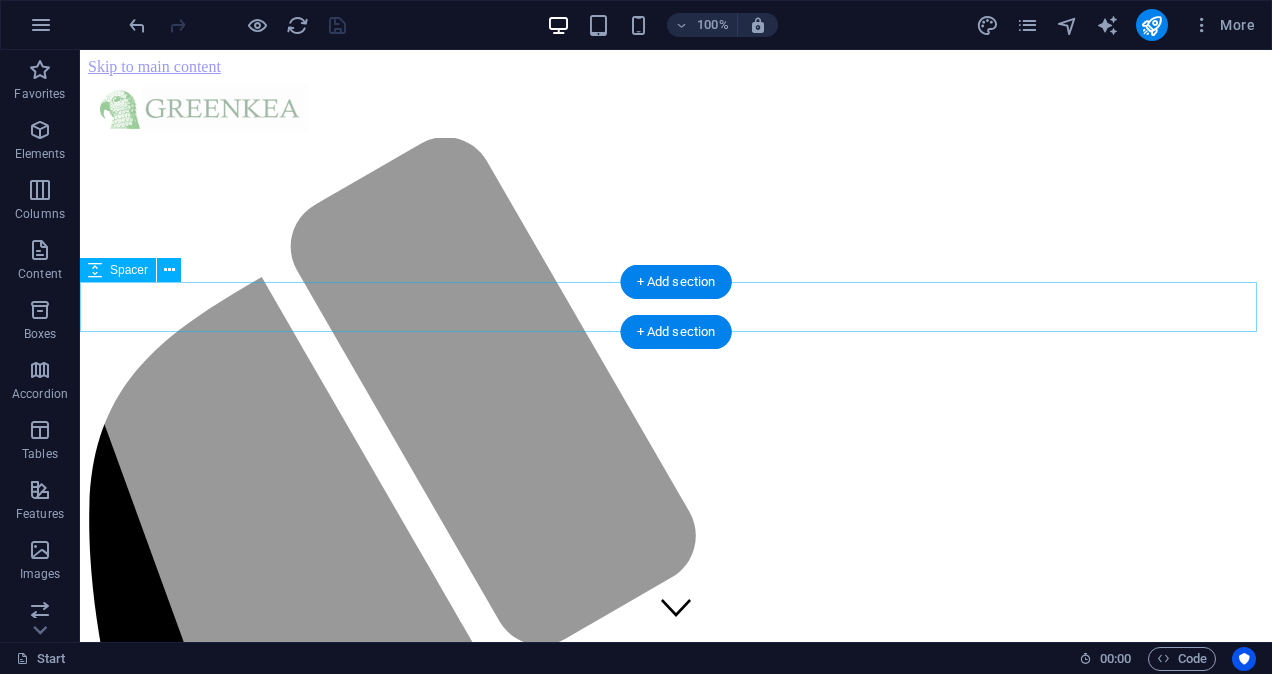 scroll, scrollTop: 3112, scrollLeft: 0, axis: vertical 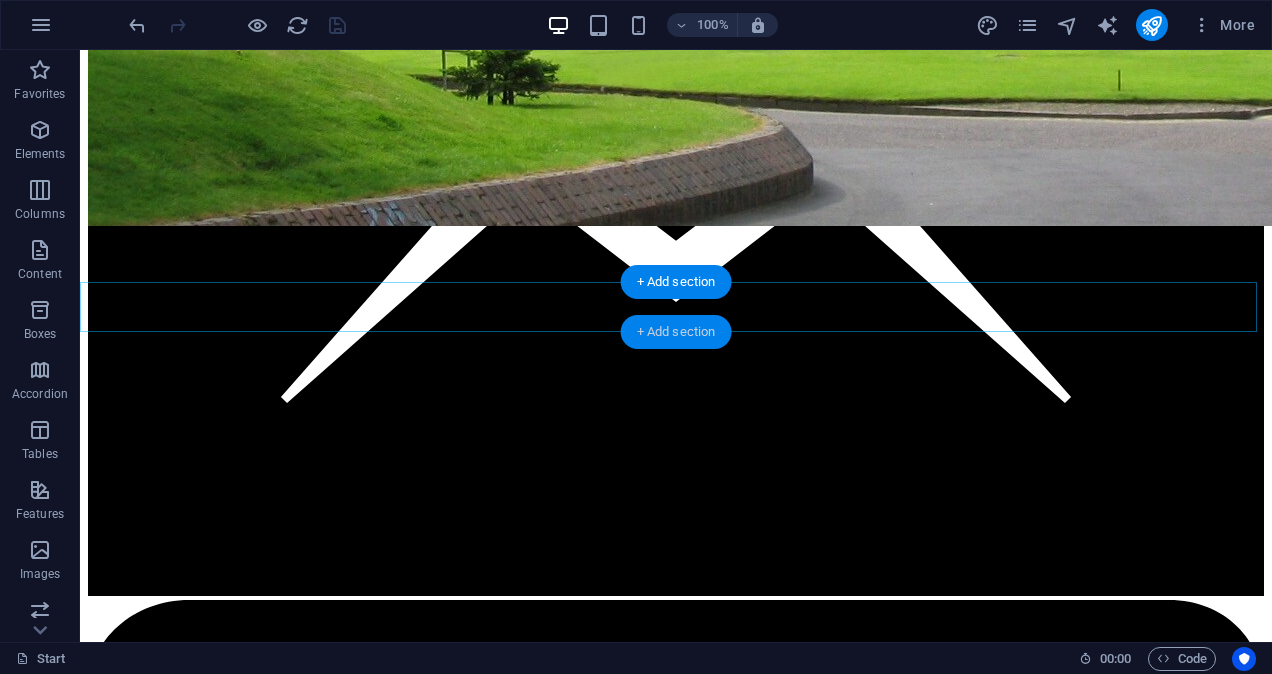 click on "+ Add section" at bounding box center (676, 332) 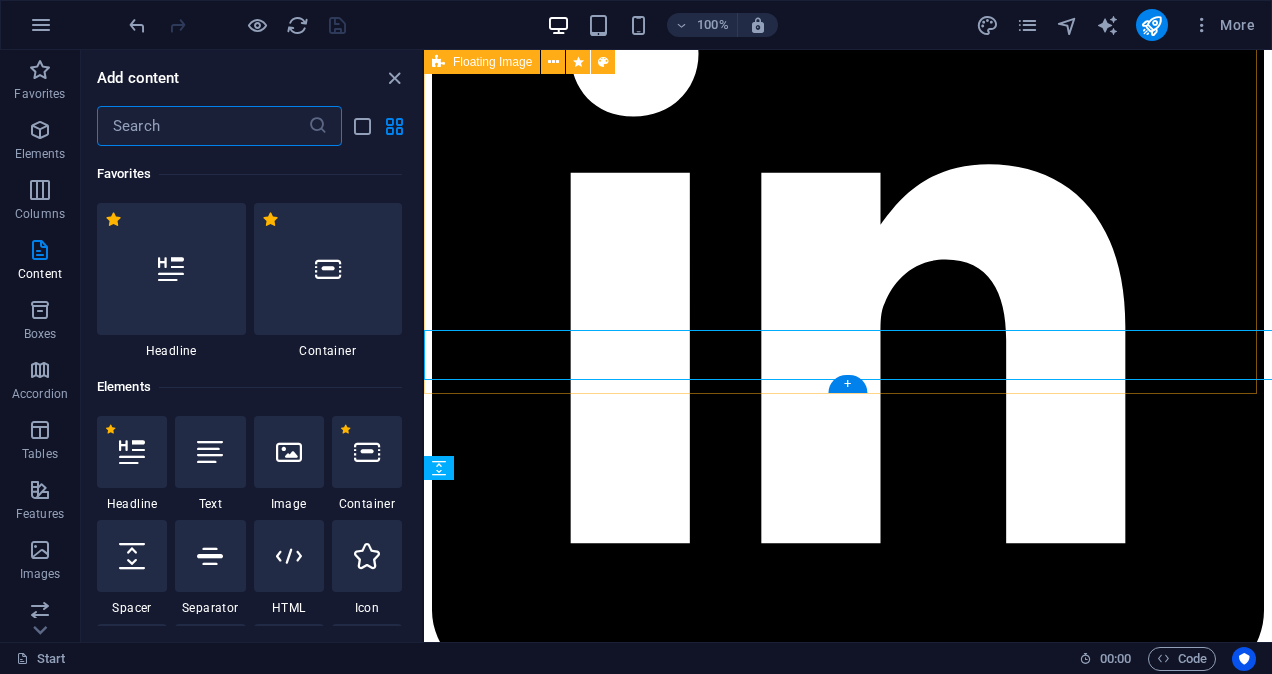 scroll, scrollTop: 3064, scrollLeft: 0, axis: vertical 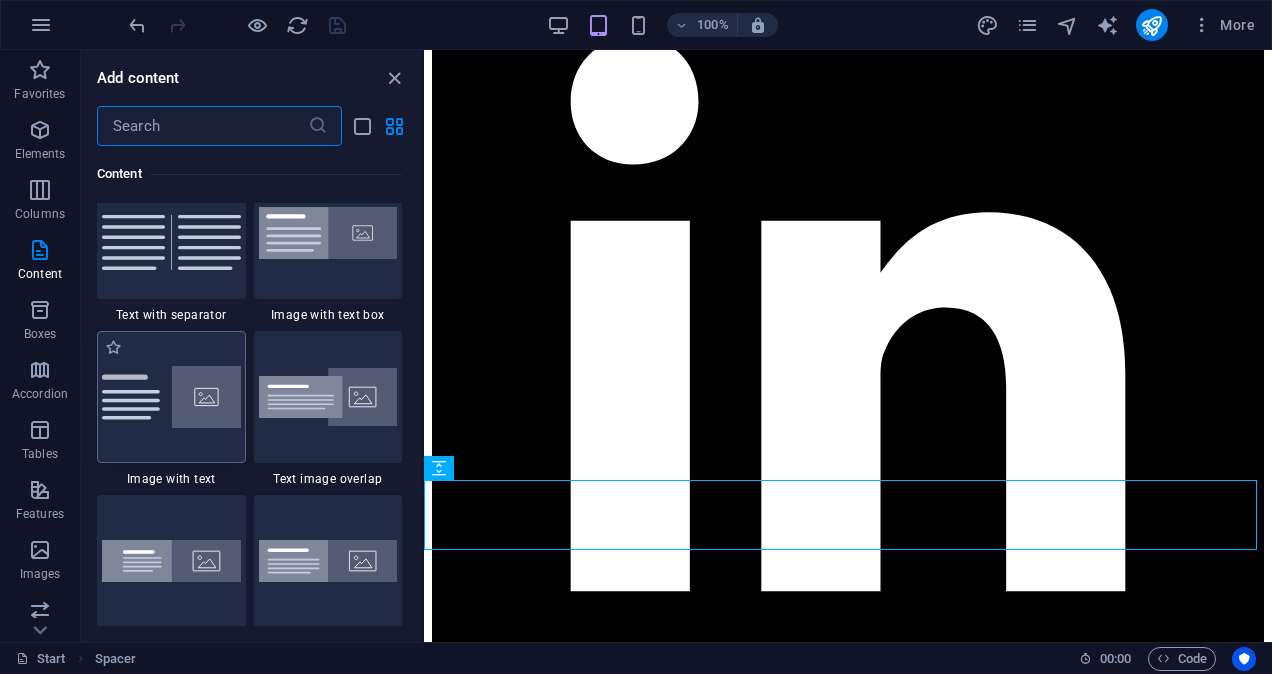click at bounding box center [171, 397] 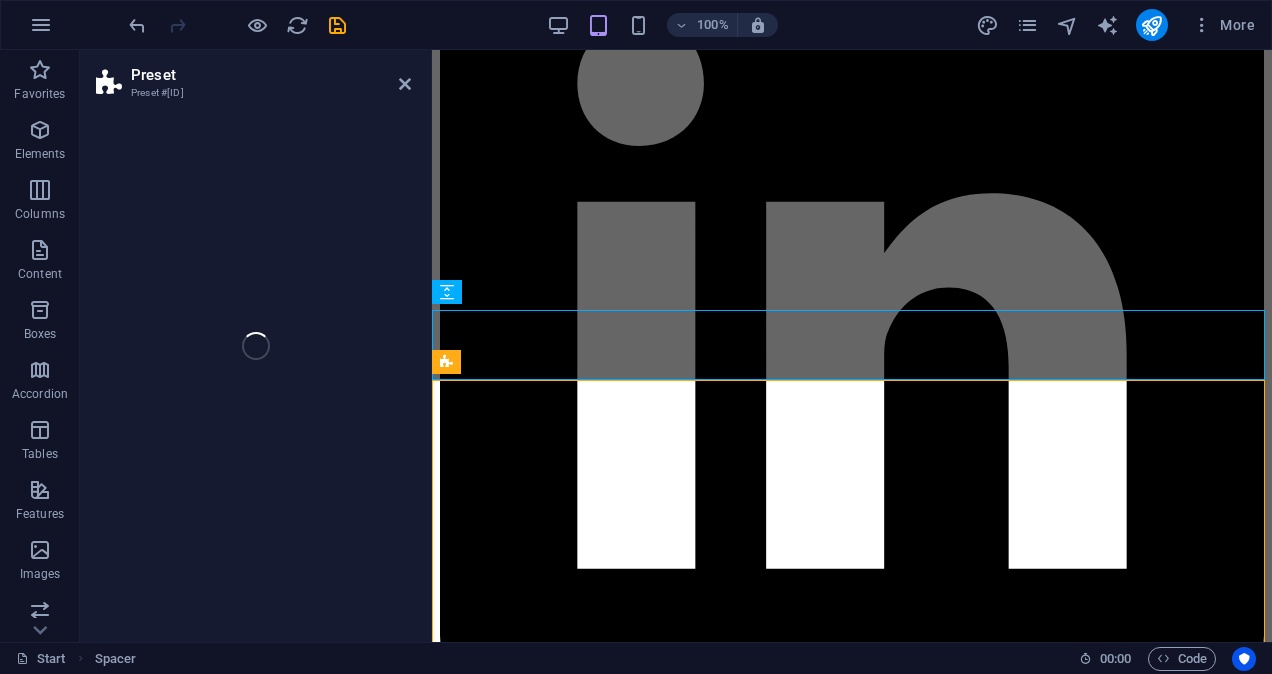 select on "rem" 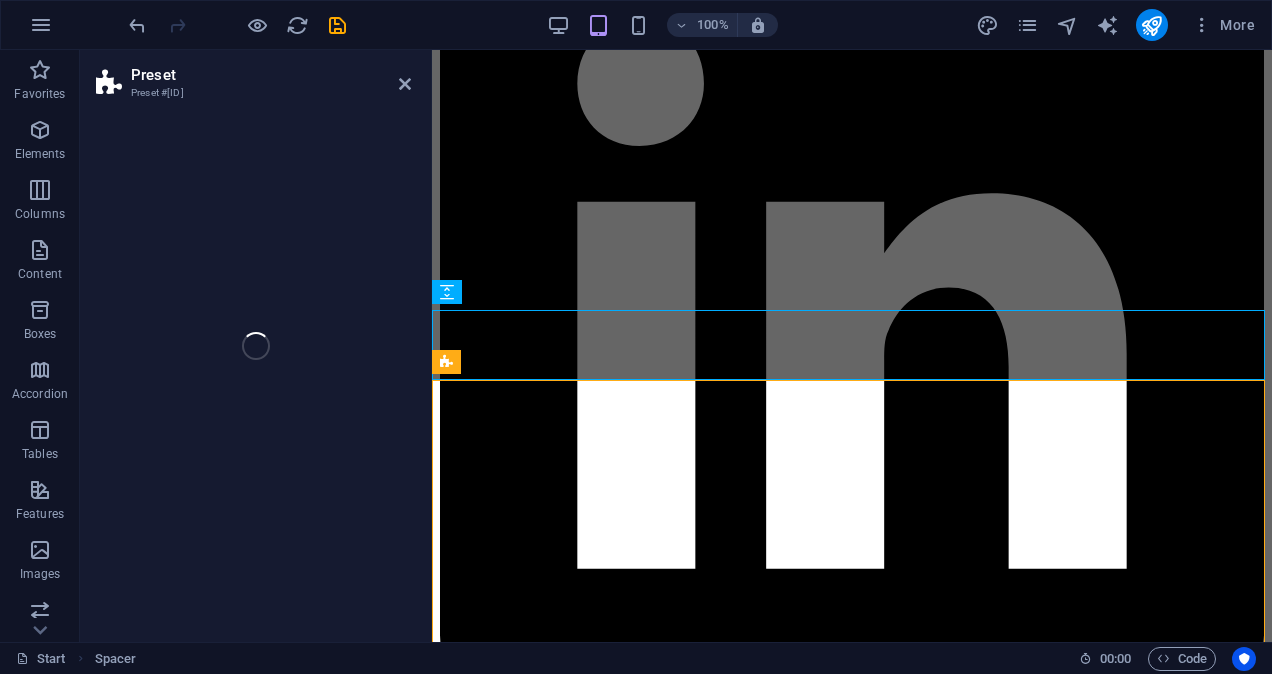 select on "px" 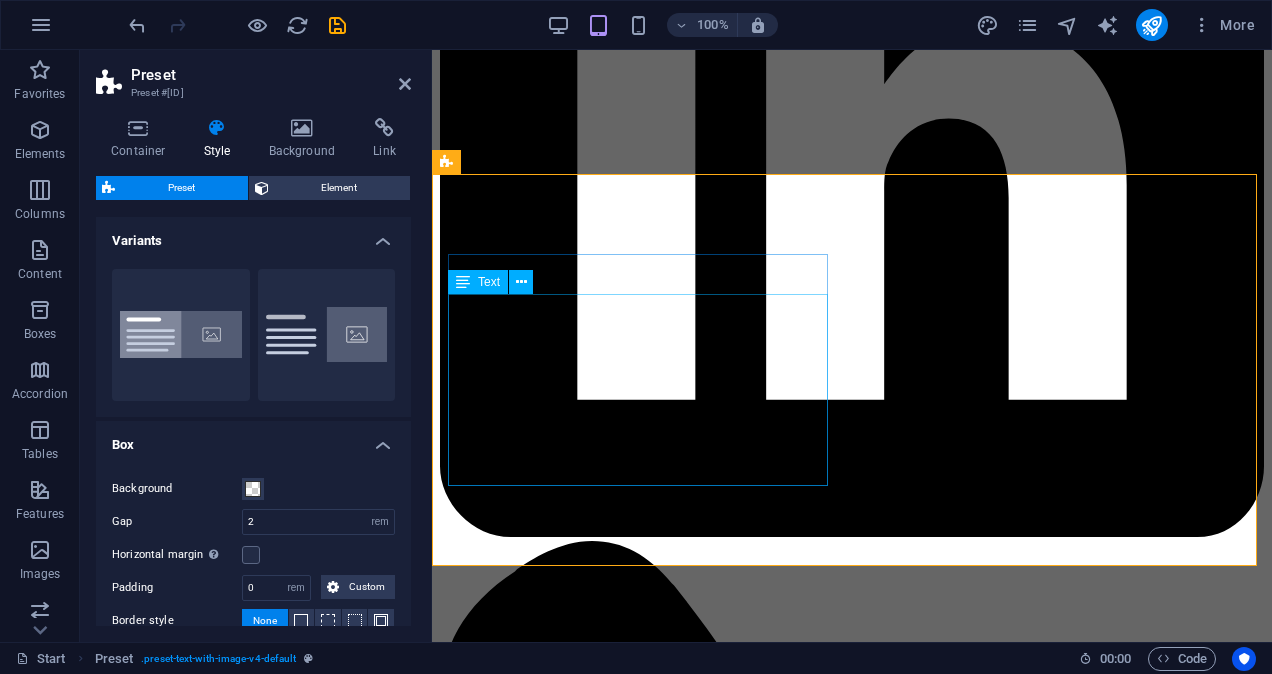 scroll, scrollTop: 3433, scrollLeft: 0, axis: vertical 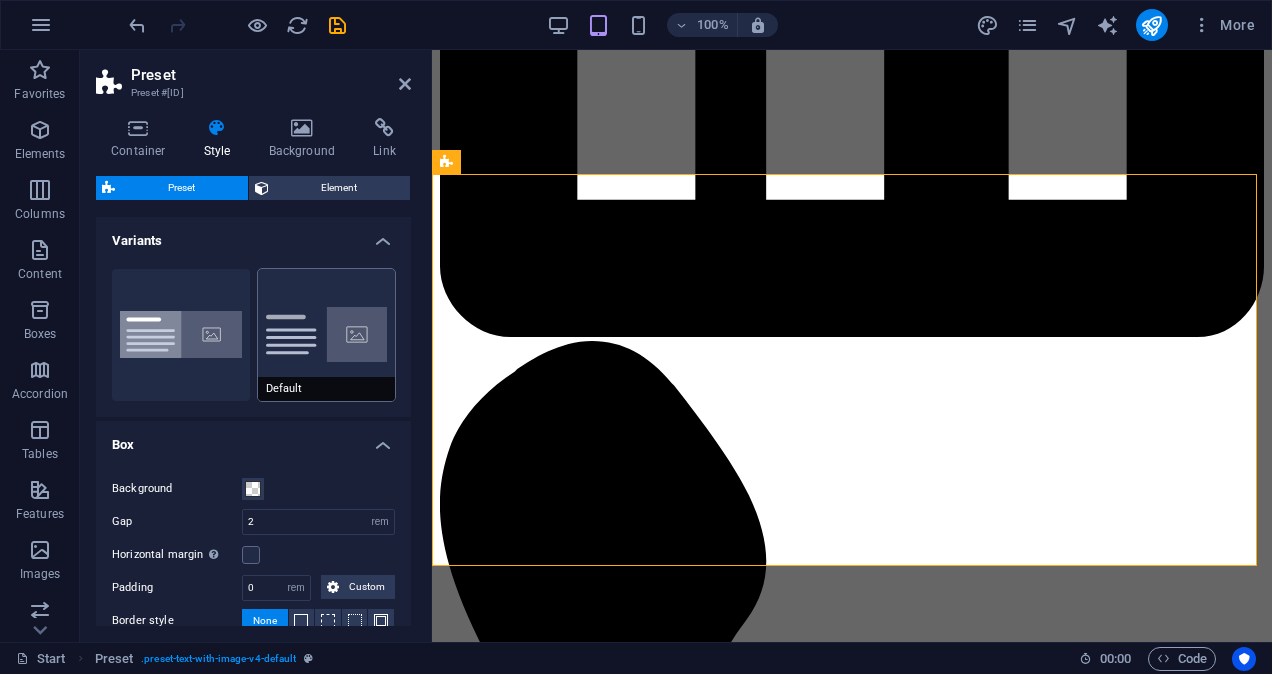 click on "Default" at bounding box center [327, 335] 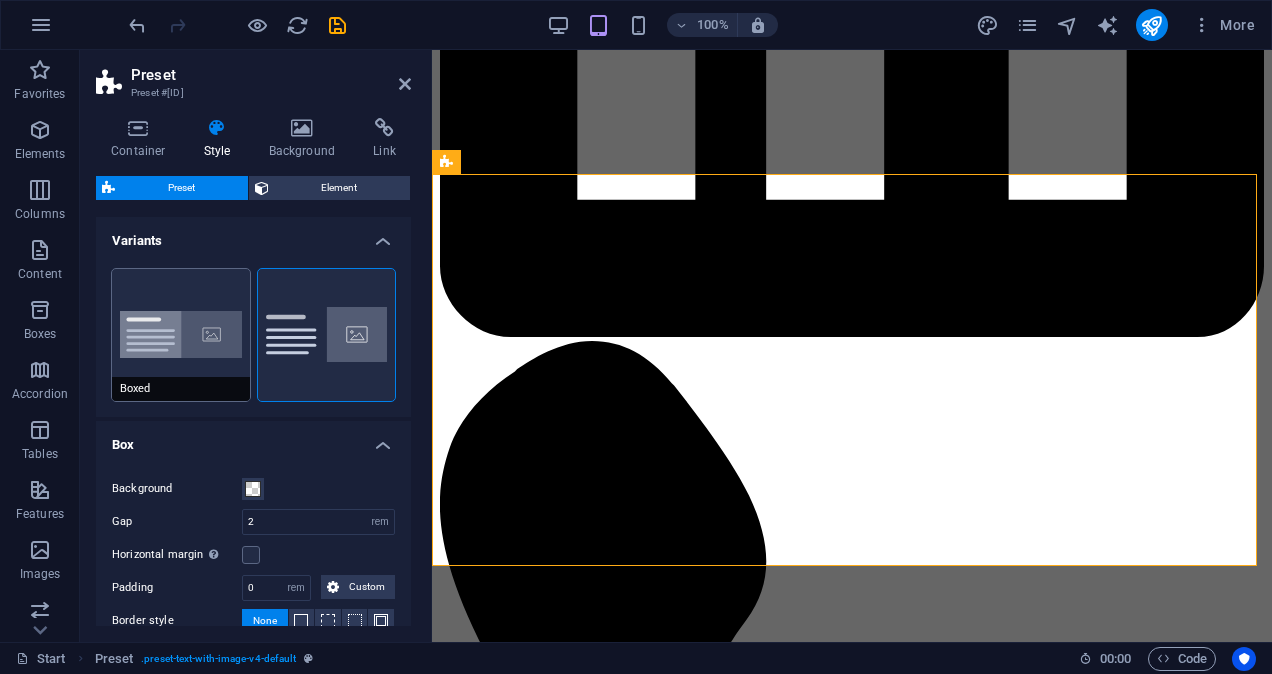 click on "Boxed" at bounding box center [181, 335] 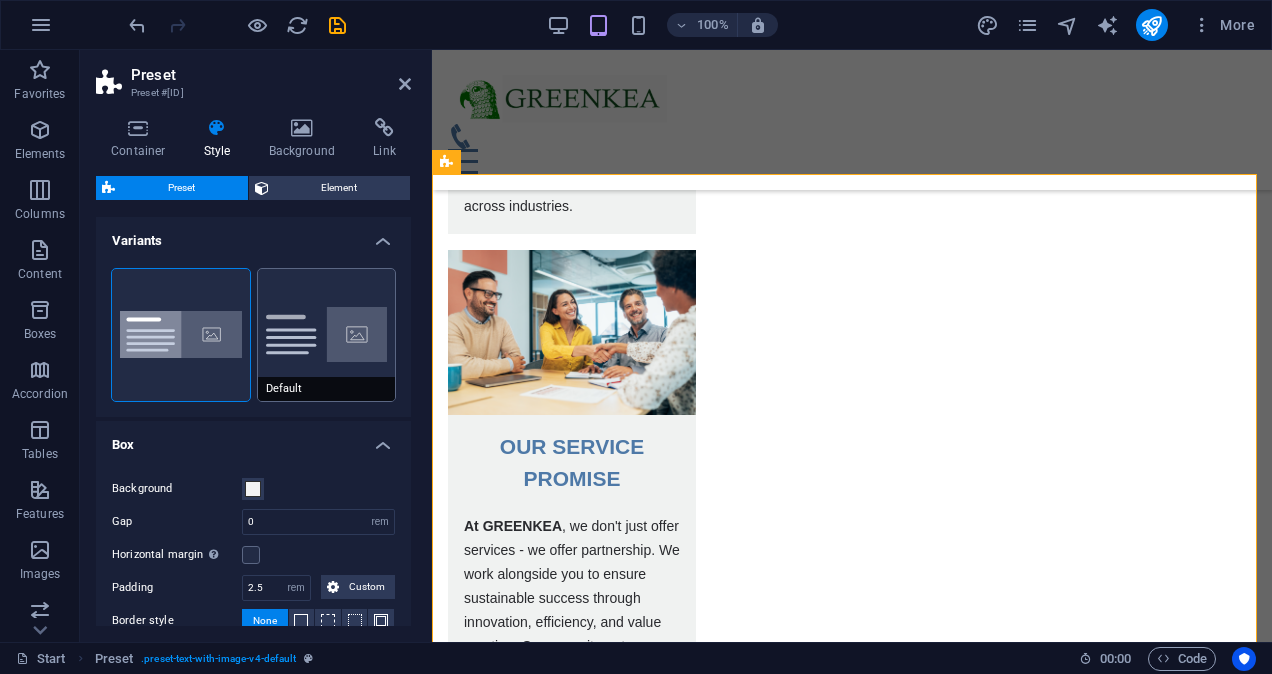 click on "Default" at bounding box center (327, 335) 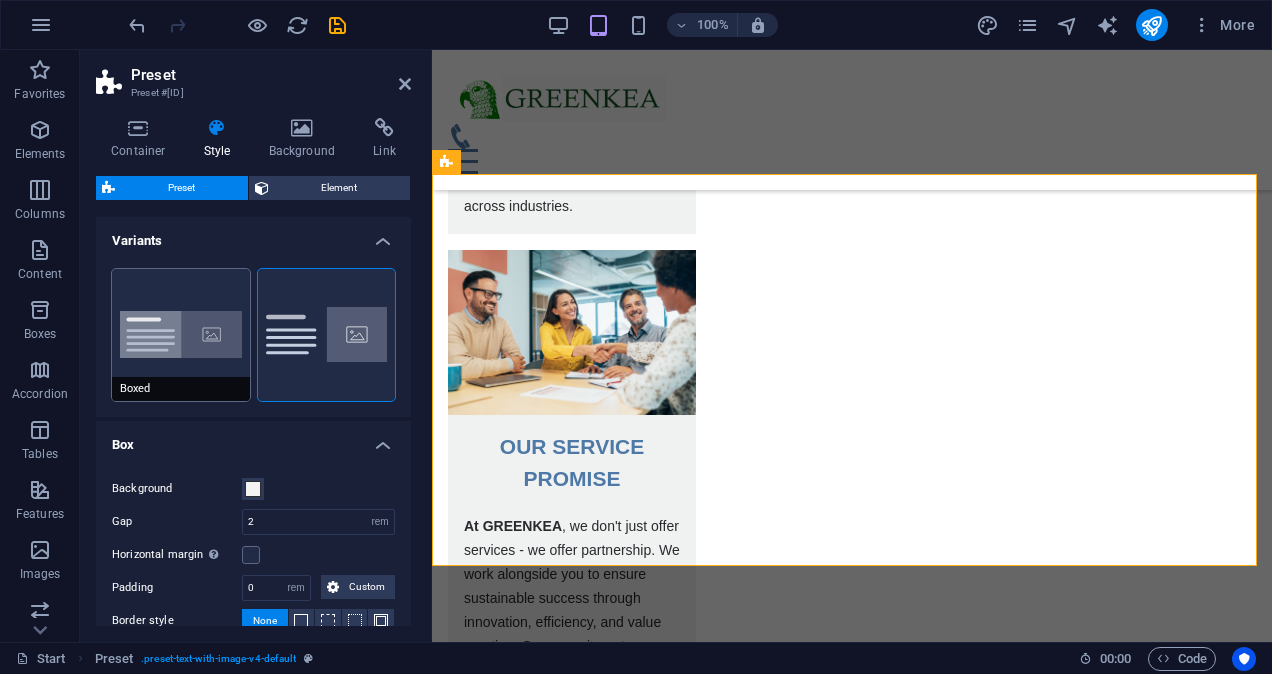 click on "Boxed" at bounding box center [181, 335] 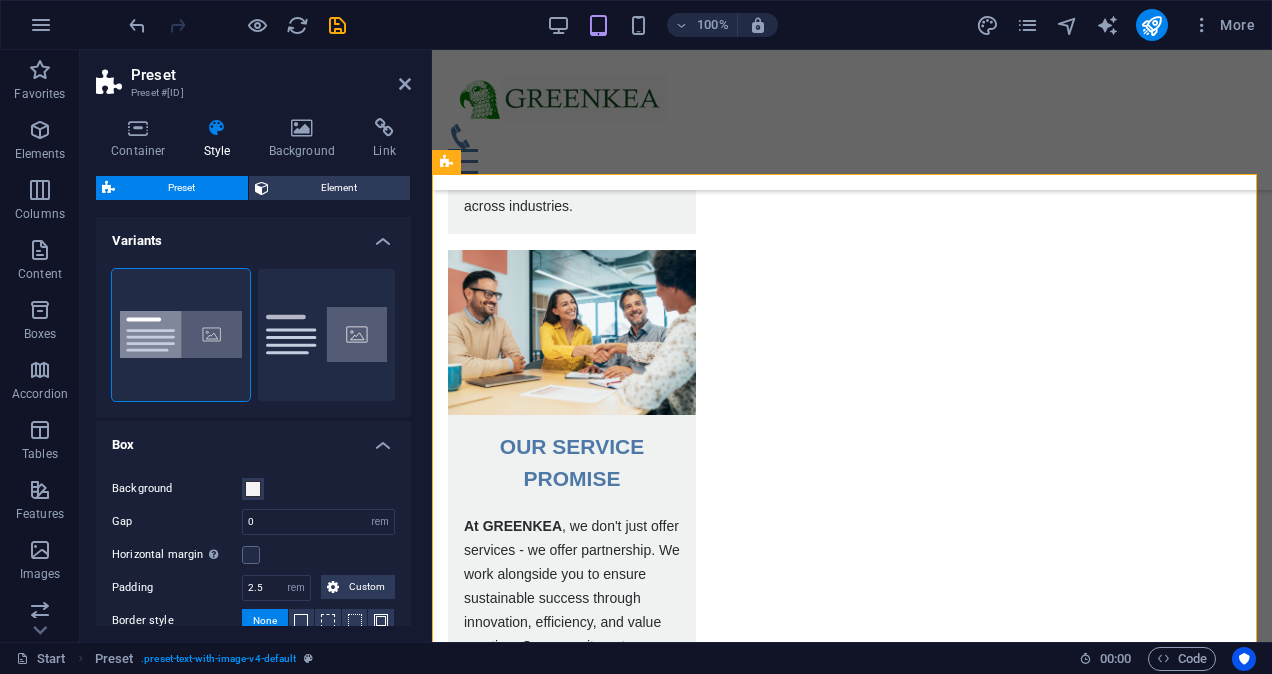 scroll, scrollTop: 100, scrollLeft: 0, axis: vertical 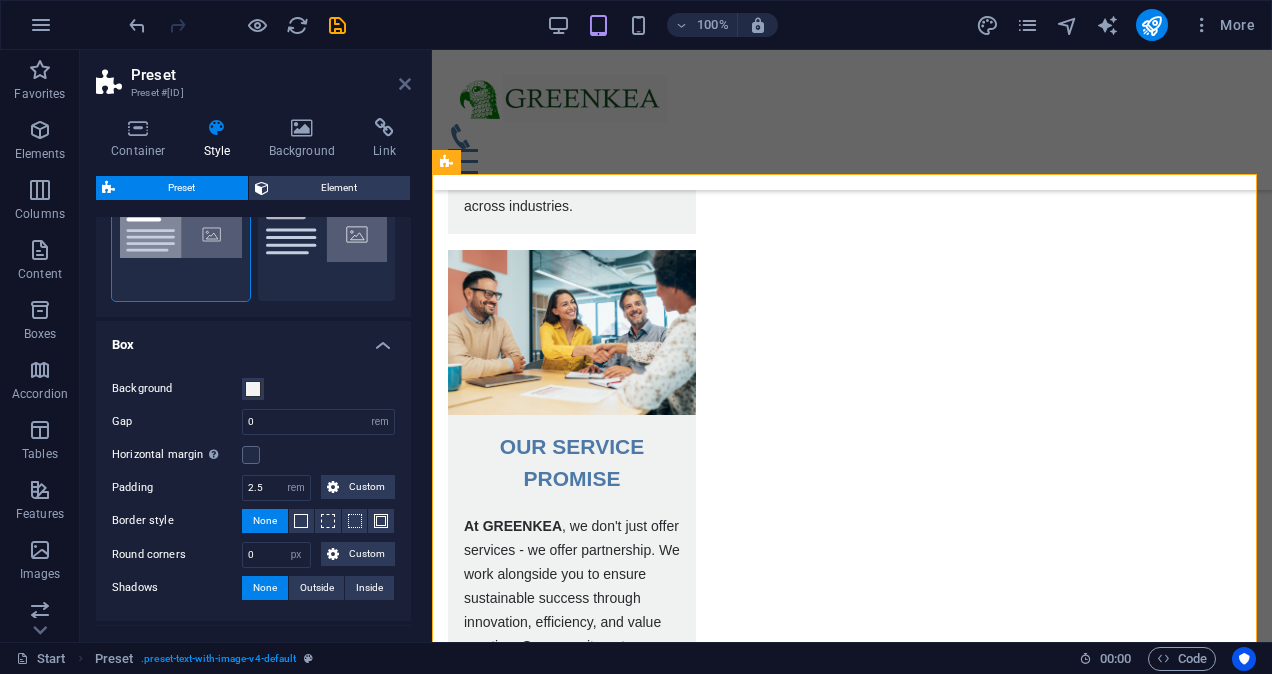click at bounding box center (405, 84) 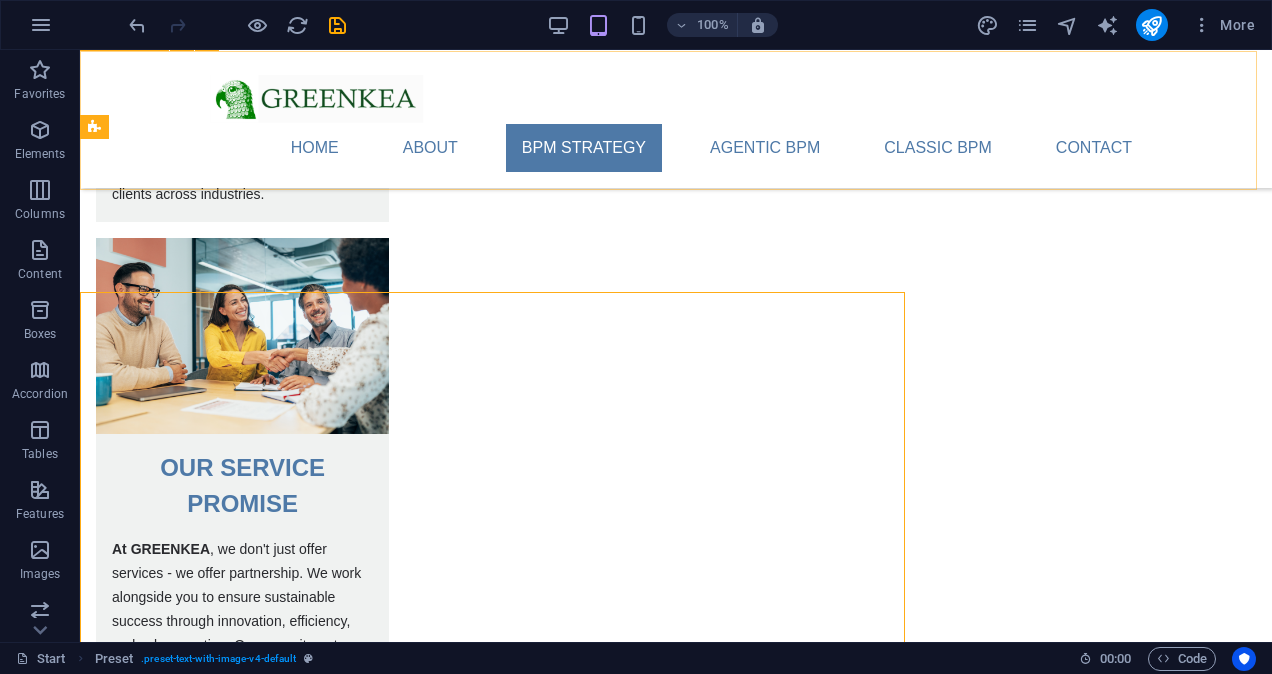 scroll, scrollTop: 3314, scrollLeft: 0, axis: vertical 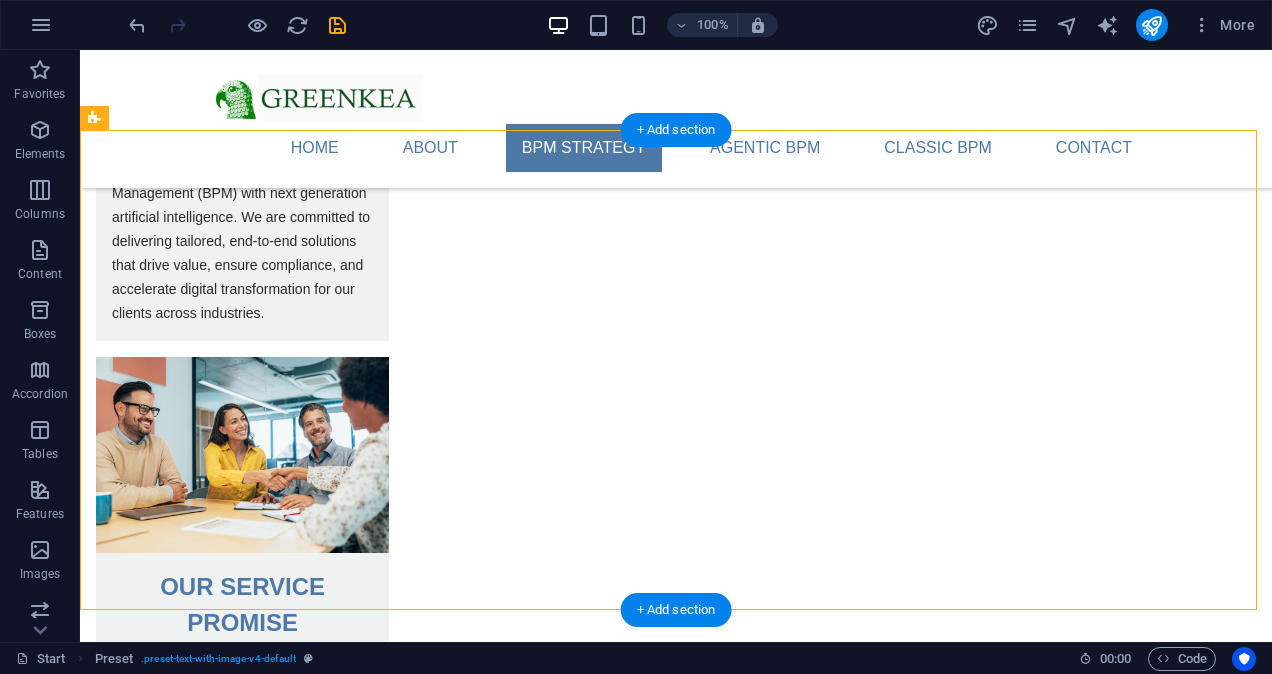 click at bounding box center [939, 2496] 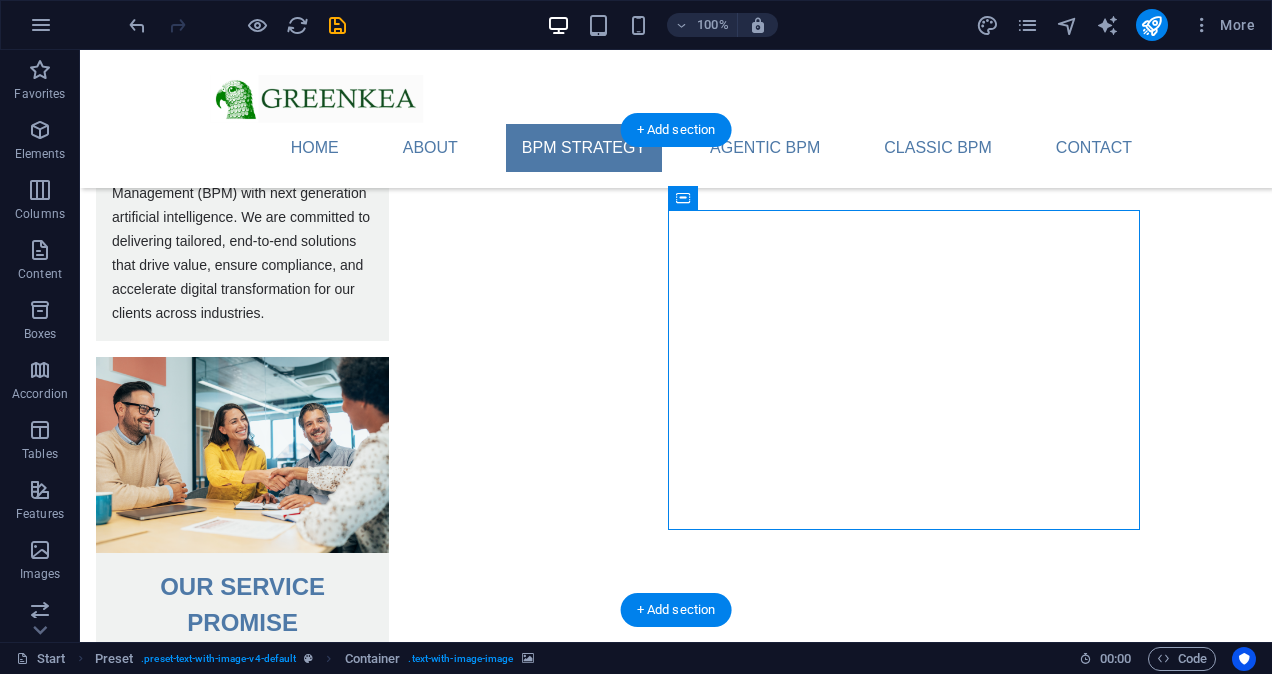 click at bounding box center [939, 2496] 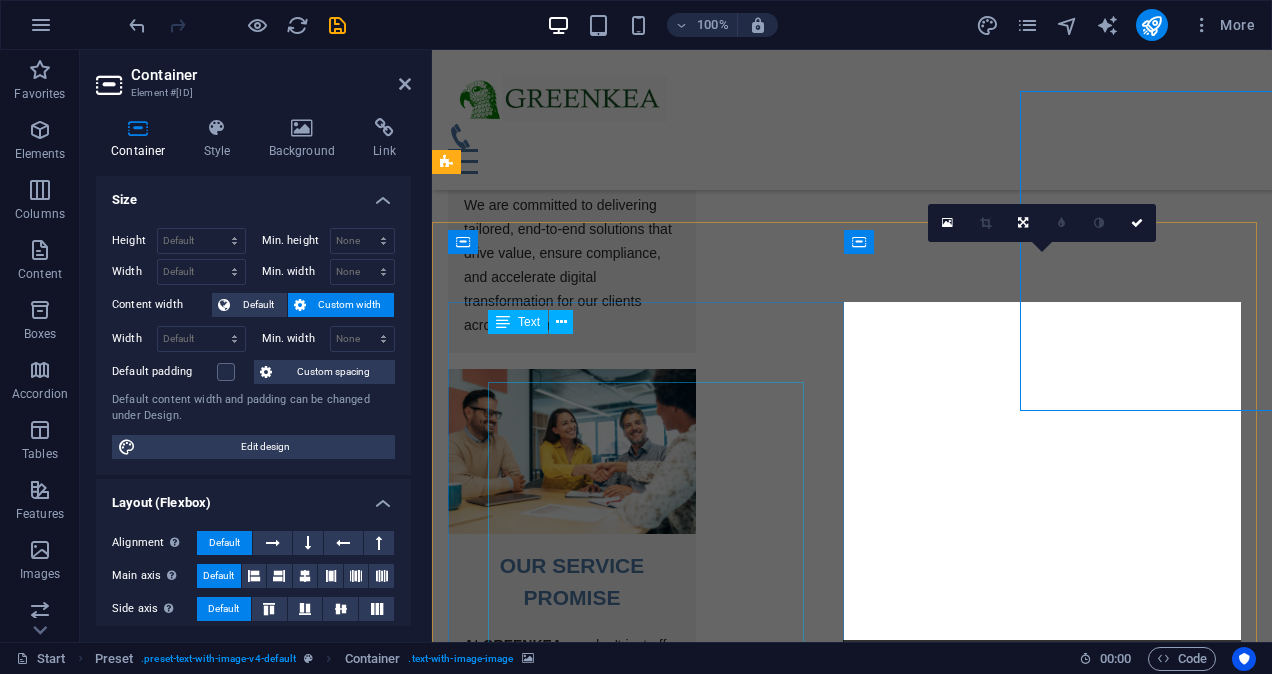 scroll, scrollTop: 3433, scrollLeft: 0, axis: vertical 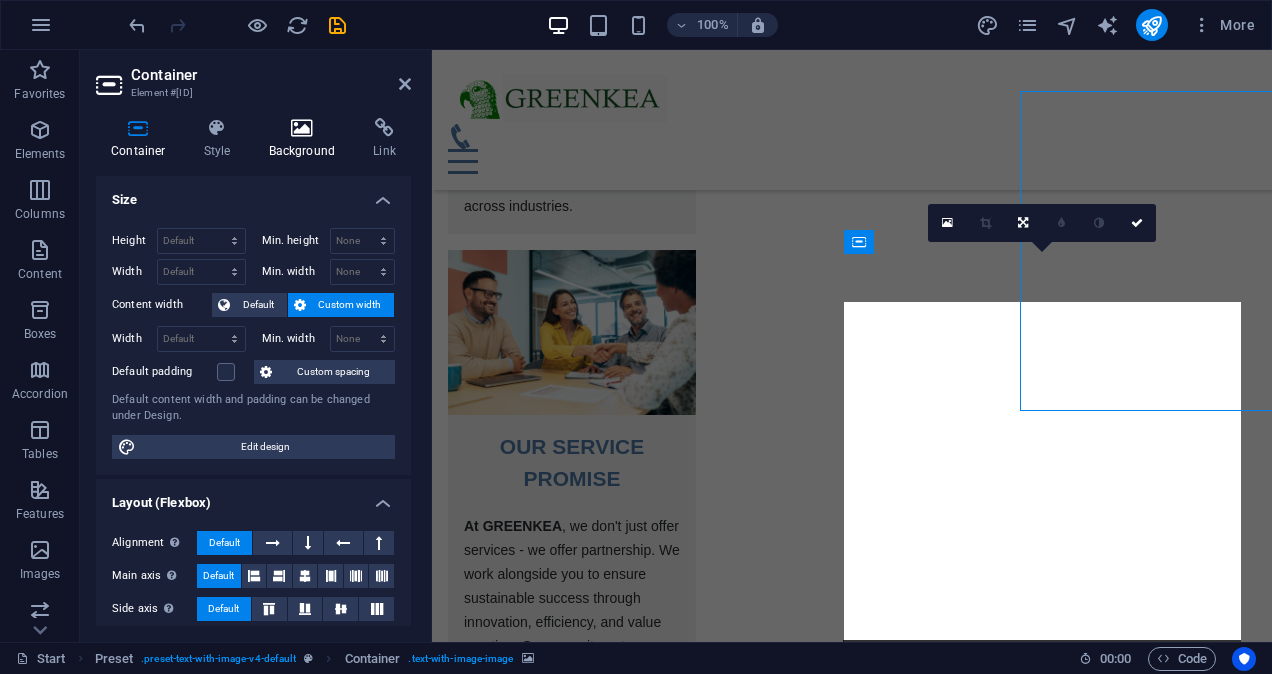 click on "Background" at bounding box center [306, 139] 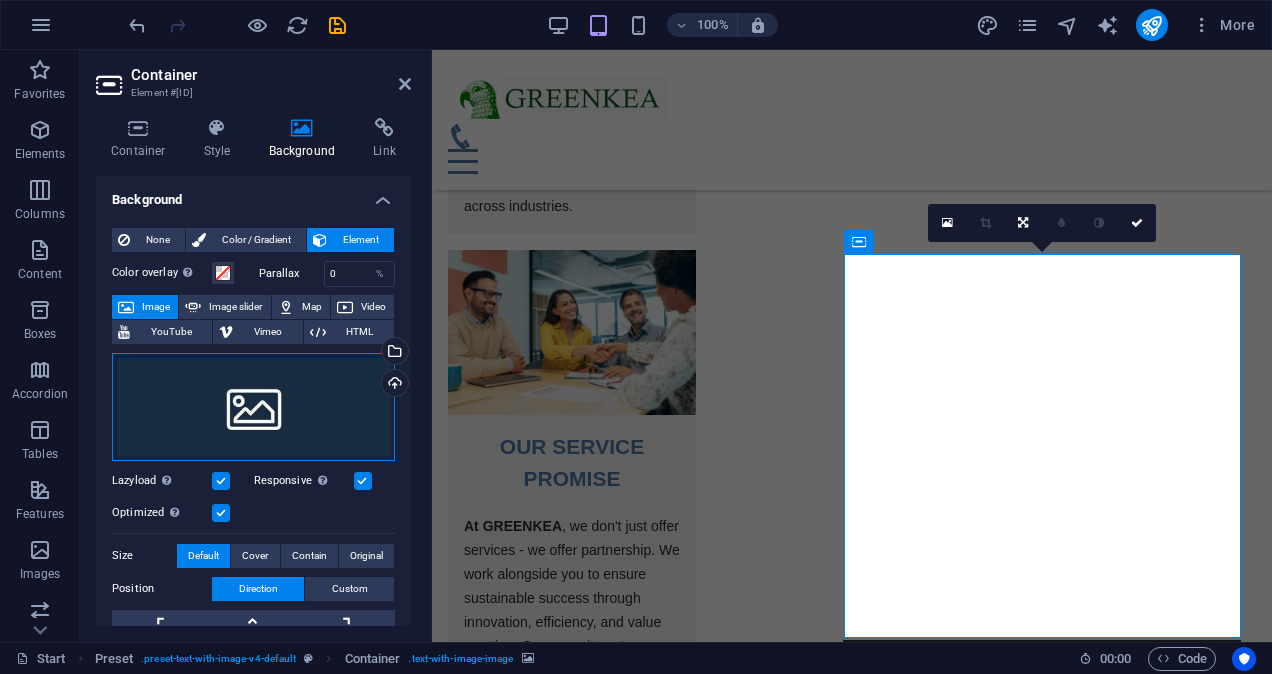 click on "Drag files here, click to choose files or select files from Files or our free stock photos & videos" at bounding box center (253, 407) 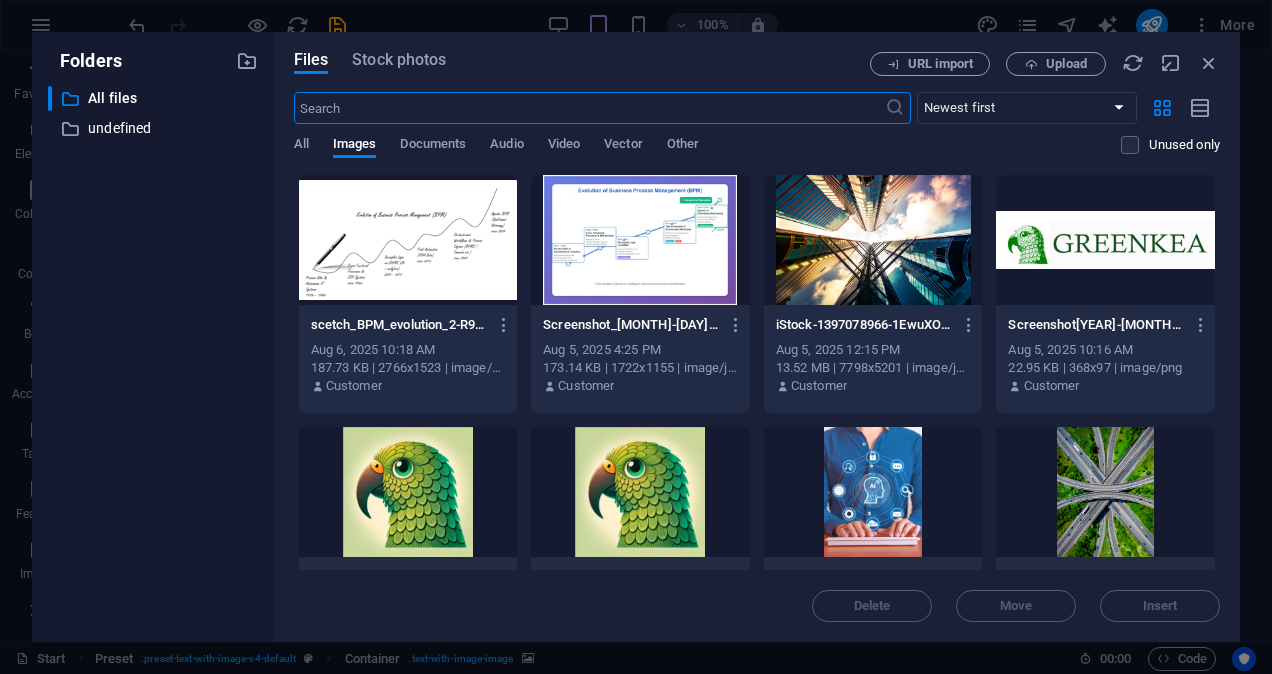 scroll, scrollTop: 5614, scrollLeft: 0, axis: vertical 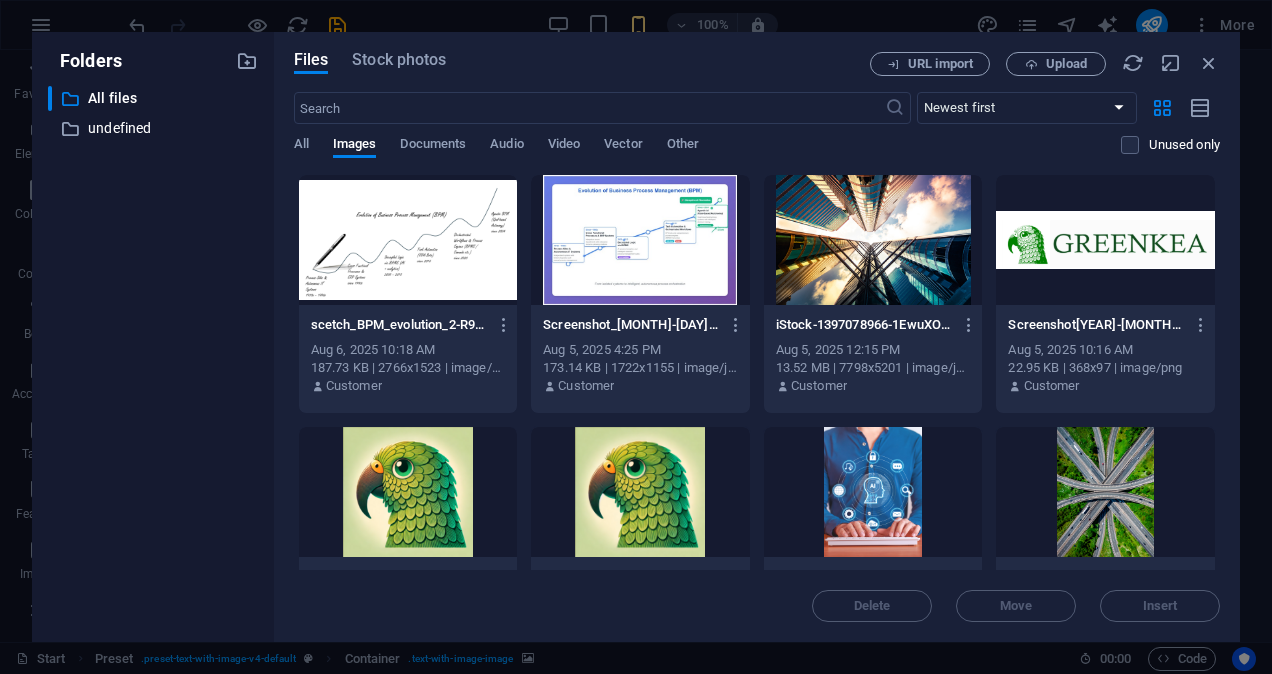 click at bounding box center [408, 240] 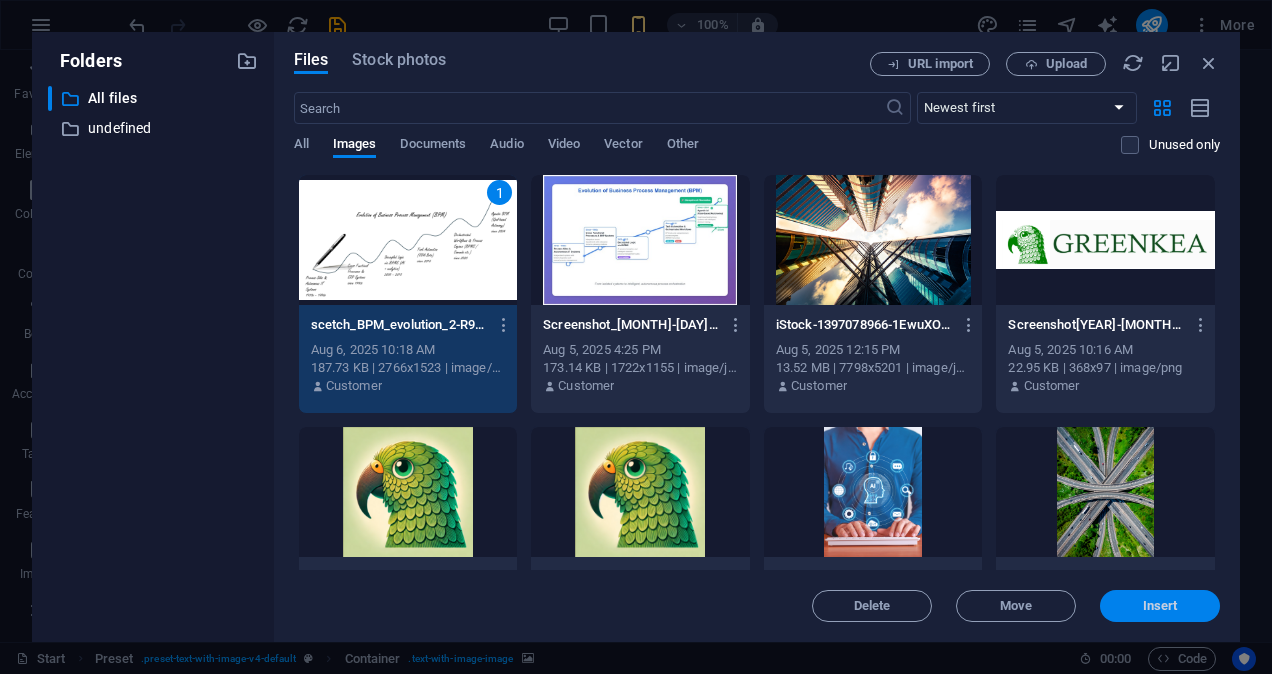 drag, startPoint x: 1152, startPoint y: 600, endPoint x: 718, endPoint y: 547, distance: 437.2242 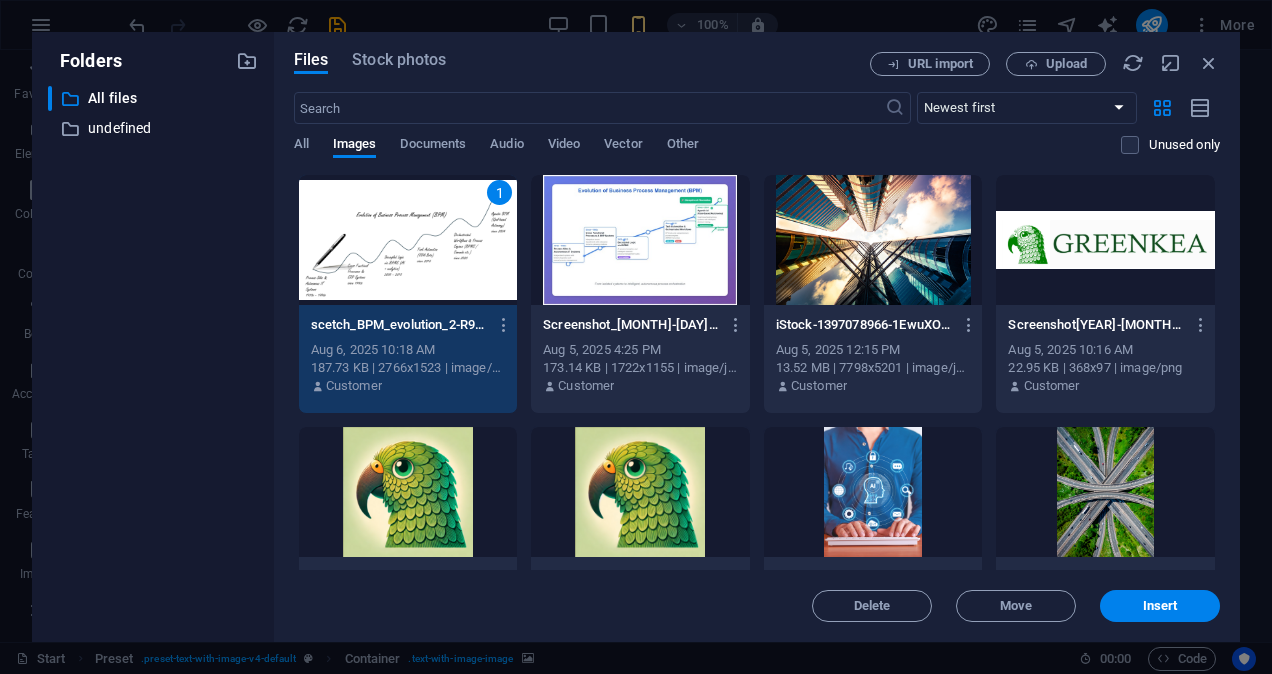scroll, scrollTop: 3540, scrollLeft: 0, axis: vertical 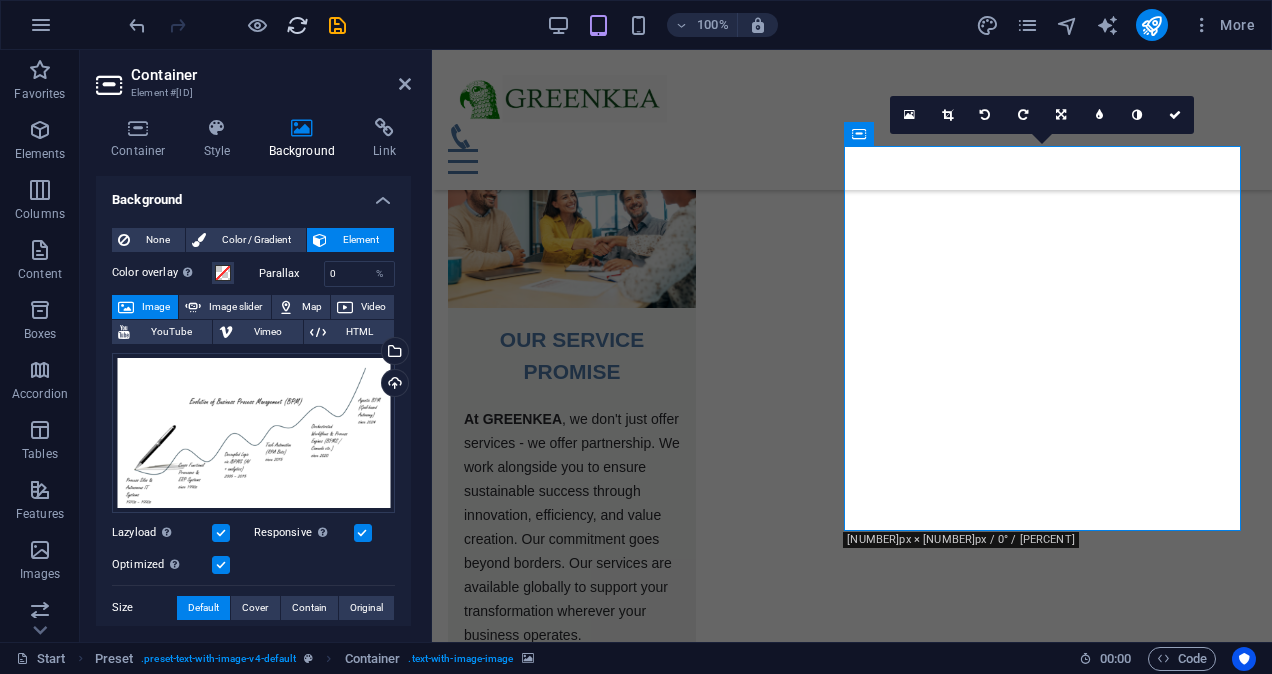 drag, startPoint x: 298, startPoint y: 30, endPoint x: 660, endPoint y: 40, distance: 362.1381 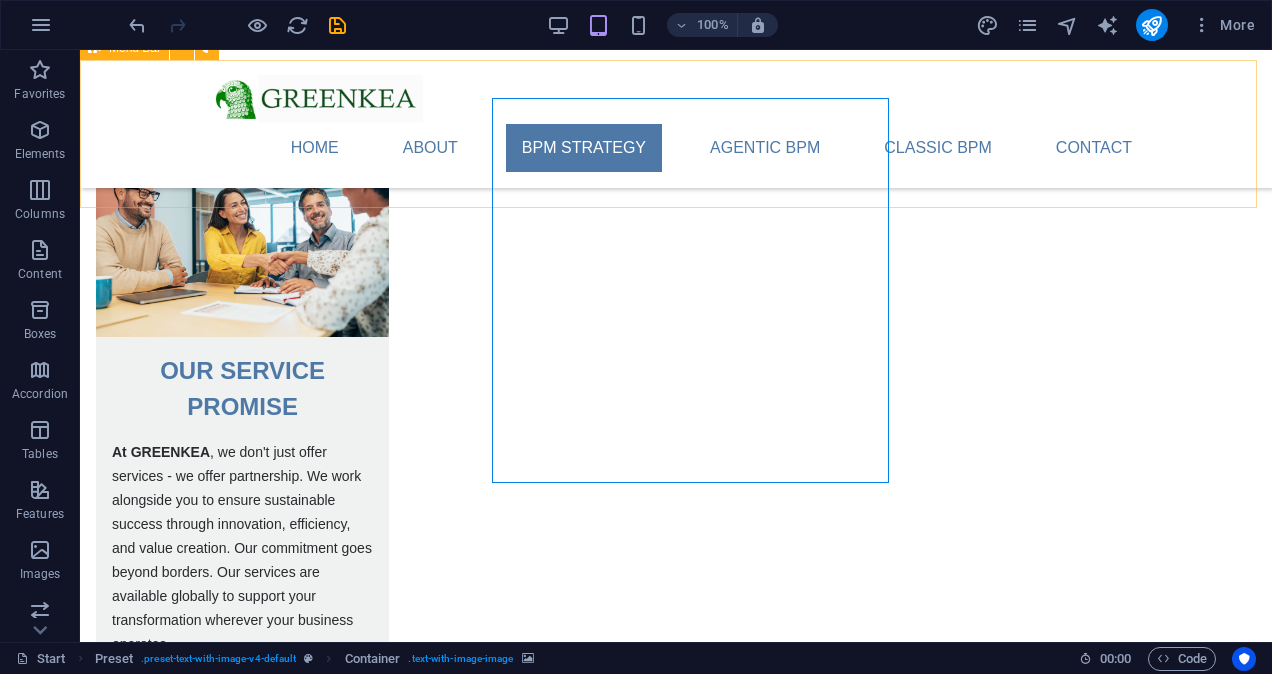 scroll, scrollTop: 3588, scrollLeft: 0, axis: vertical 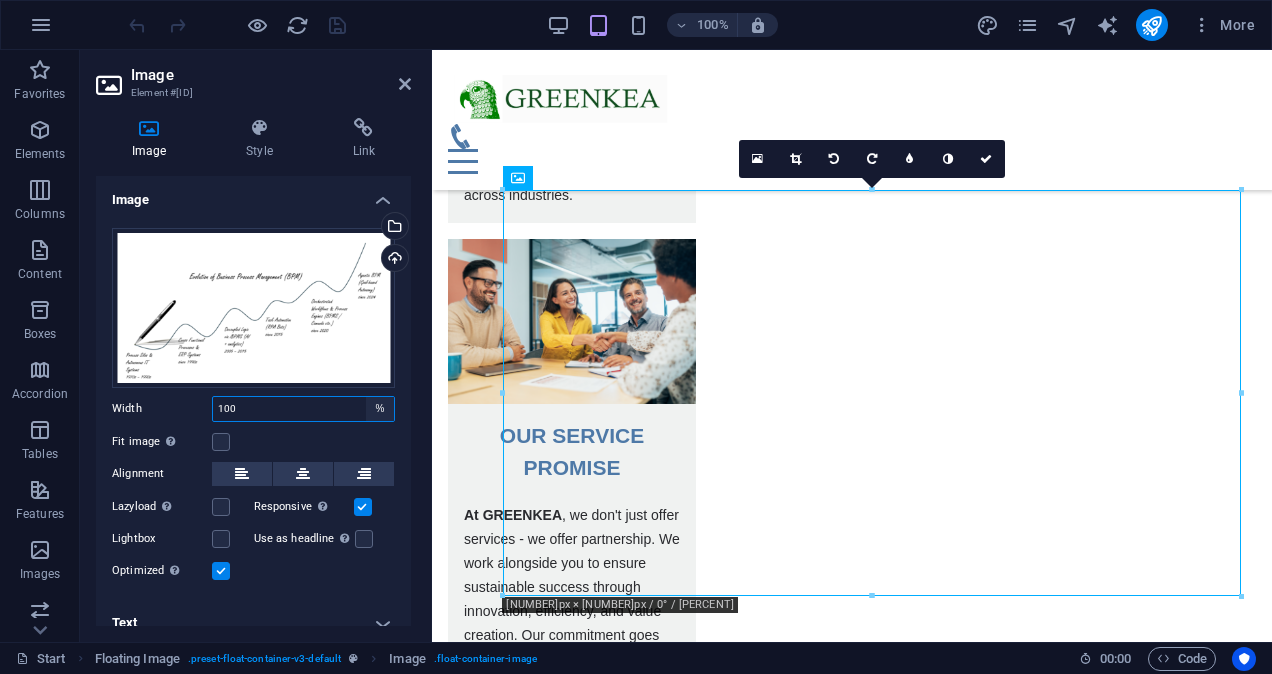 click on "Default auto px rem % em vh vw" at bounding box center (380, 409) 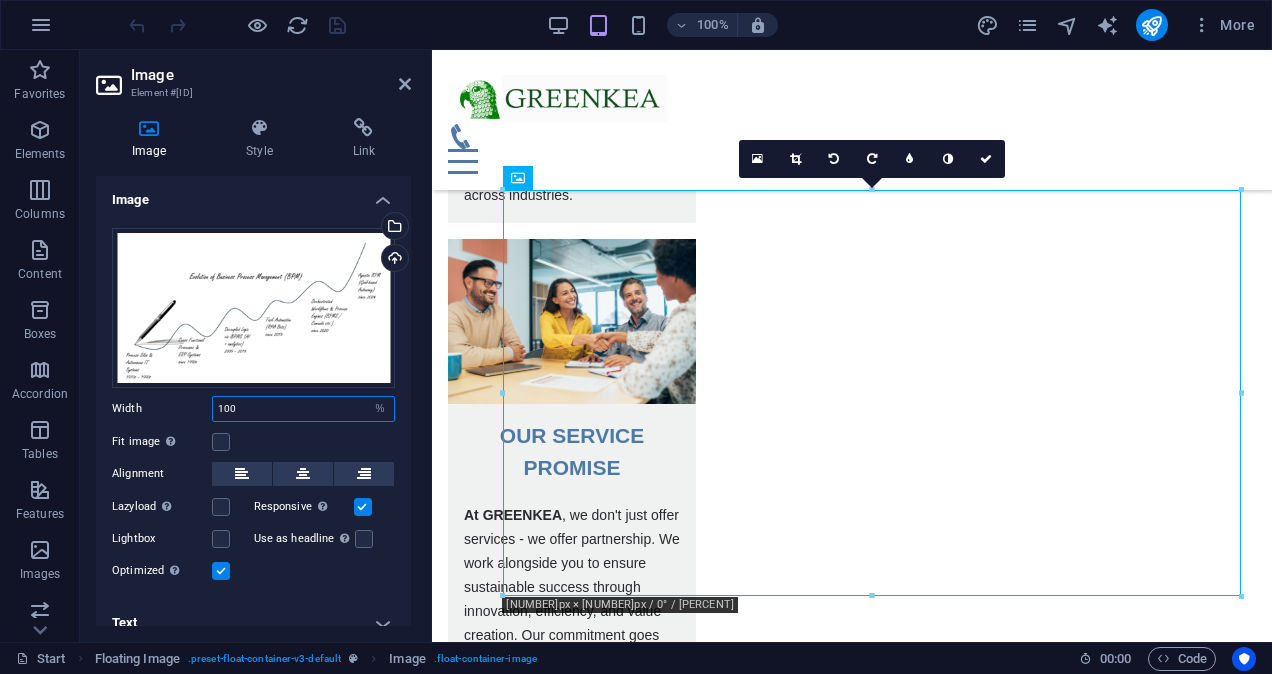 select on "px" 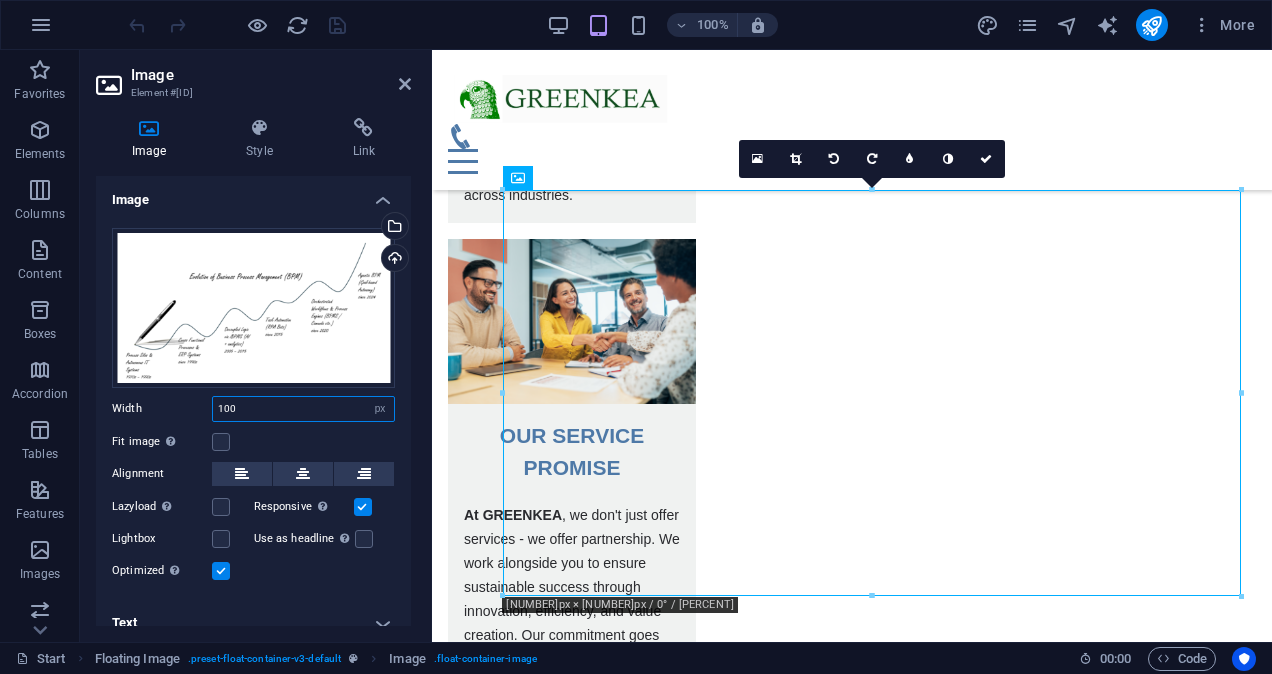 click on "Default auto px rem % em vh vw" at bounding box center [380, 409] 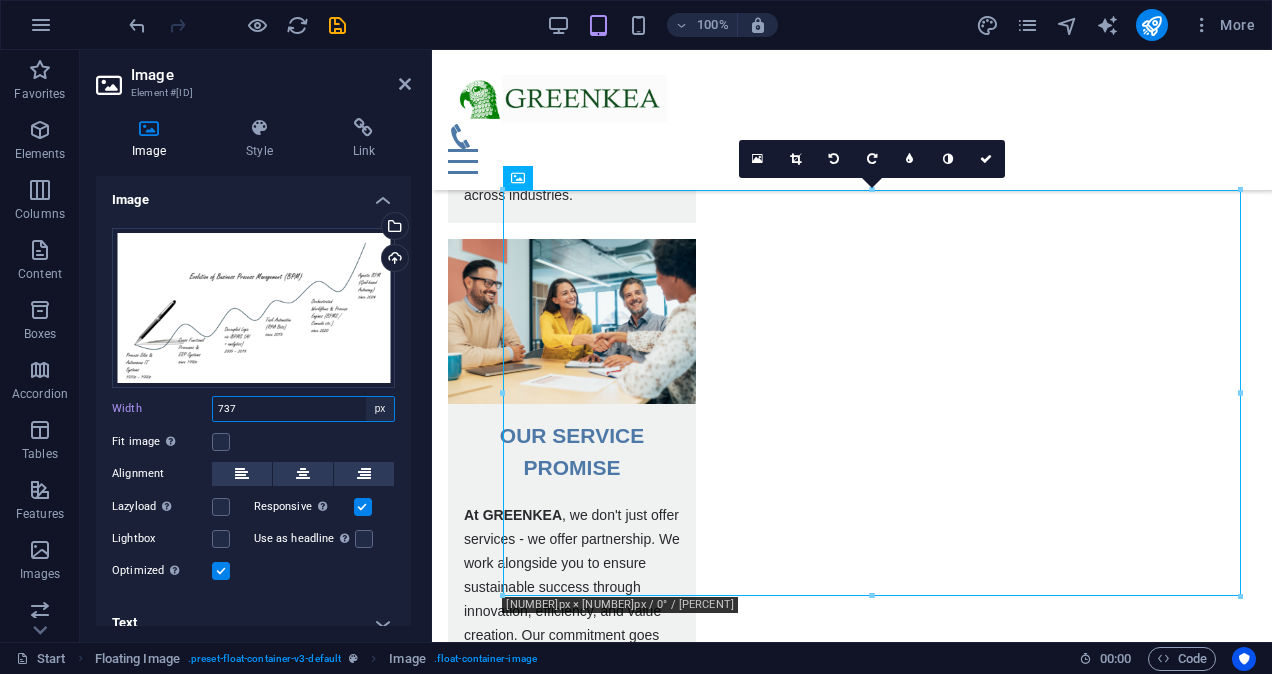 click on "Default auto px rem % em vh vw" at bounding box center [380, 409] 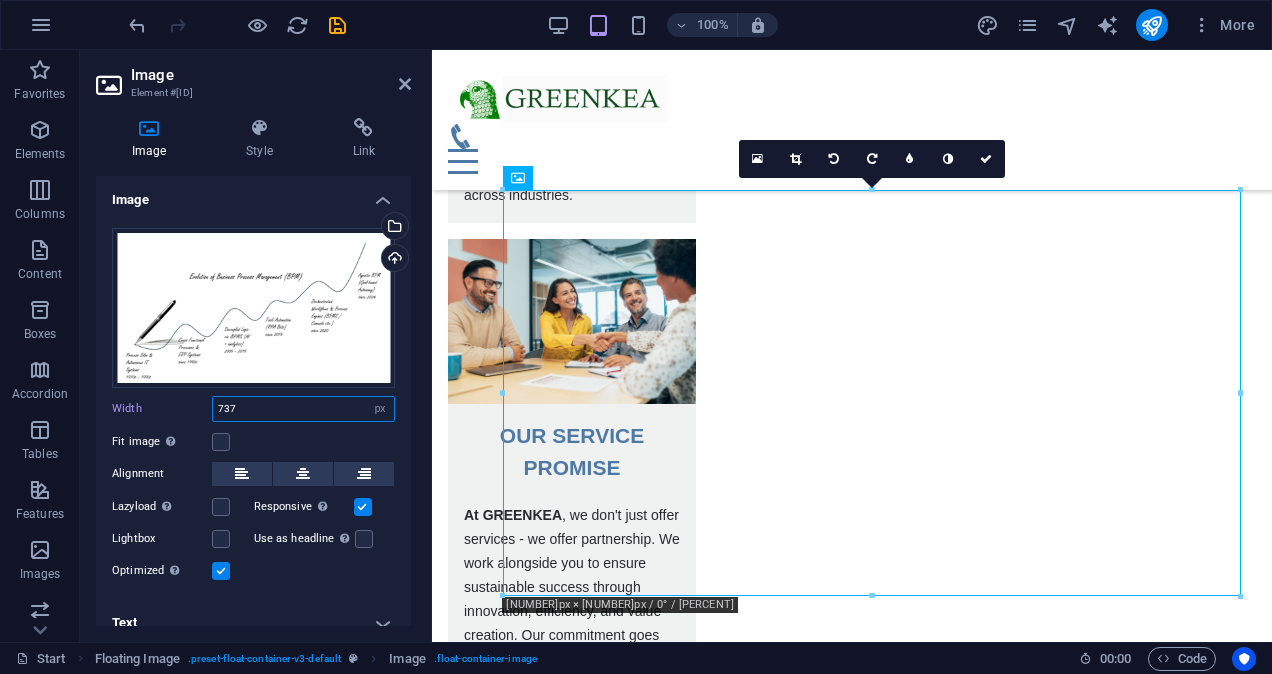 select on "%" 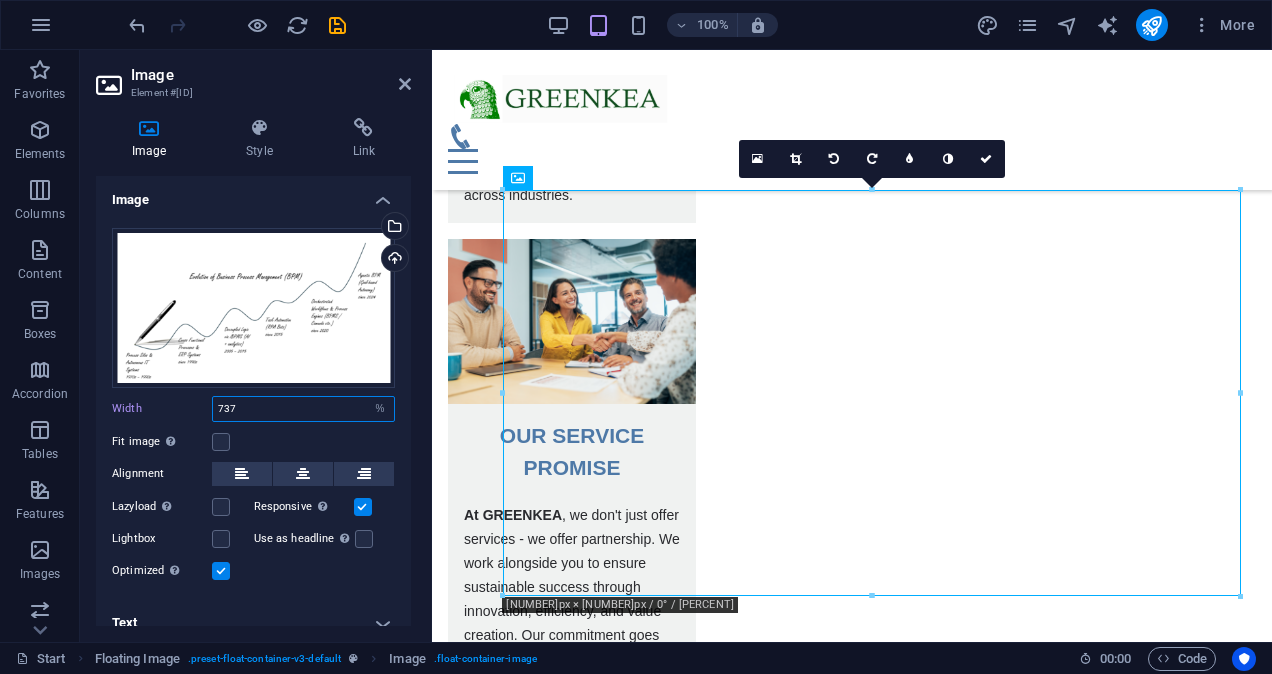 click on "Default auto px rem % em vh vw" at bounding box center (380, 409) 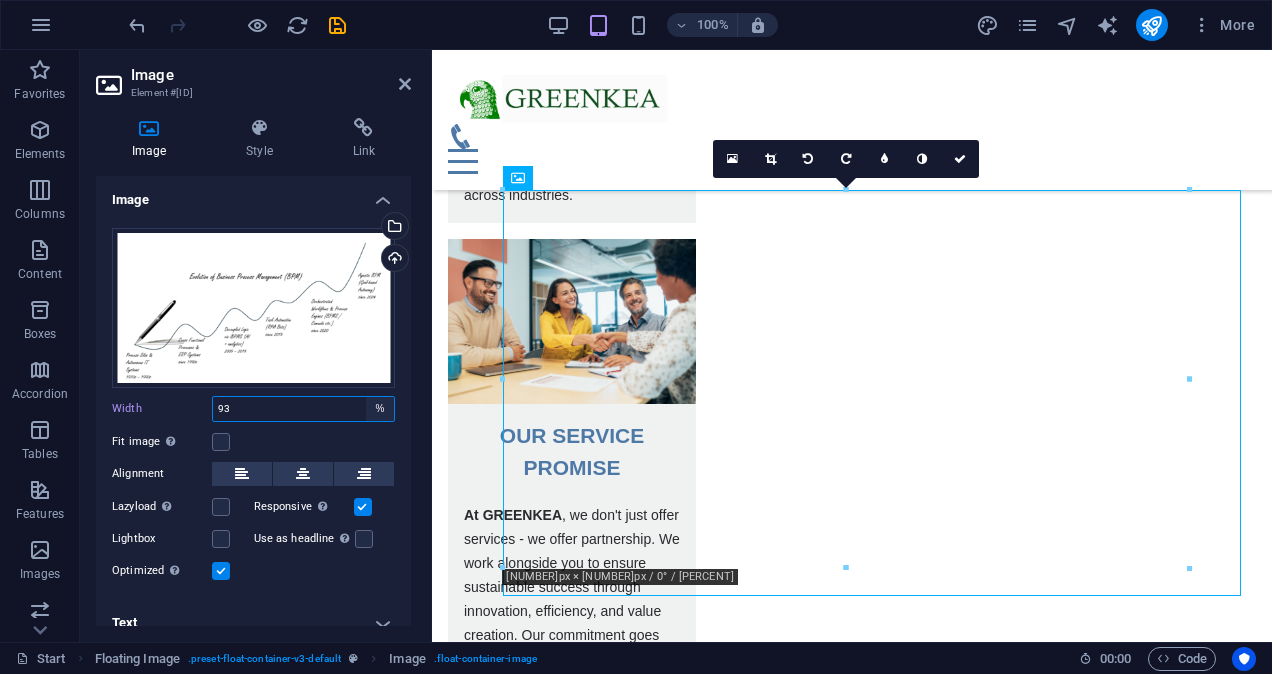 click on "Default auto px rem % em vh vw" at bounding box center [380, 409] 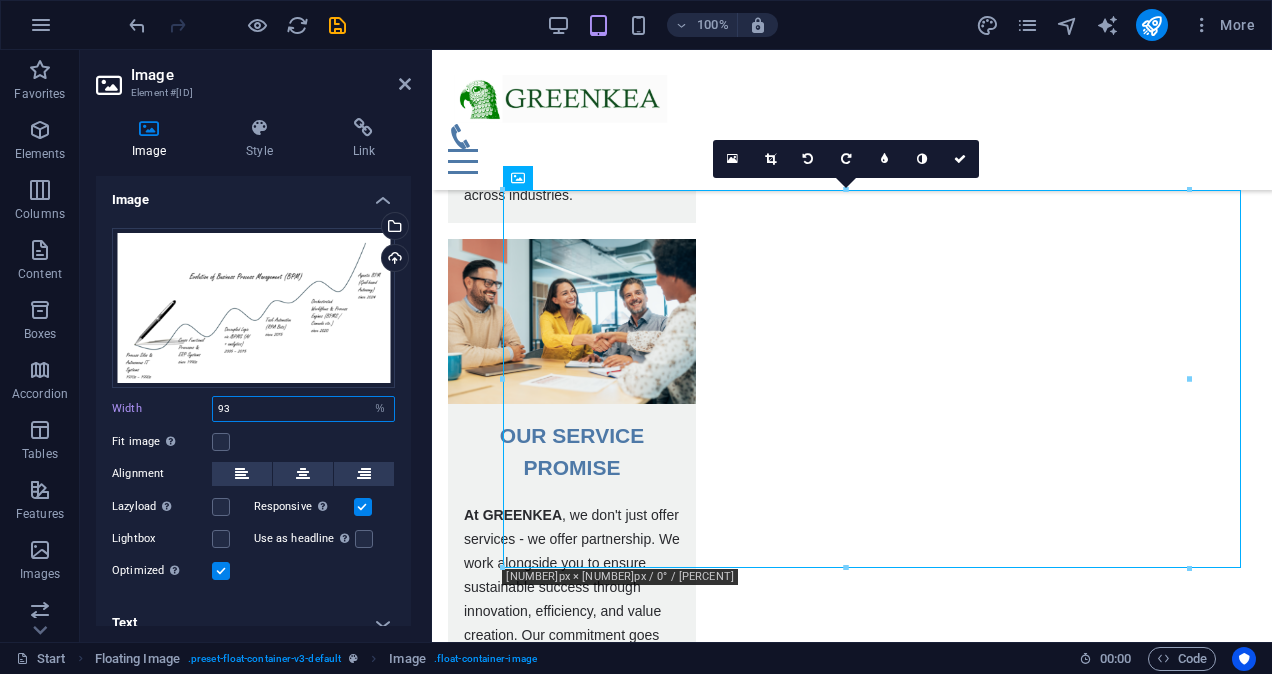 select on "px" 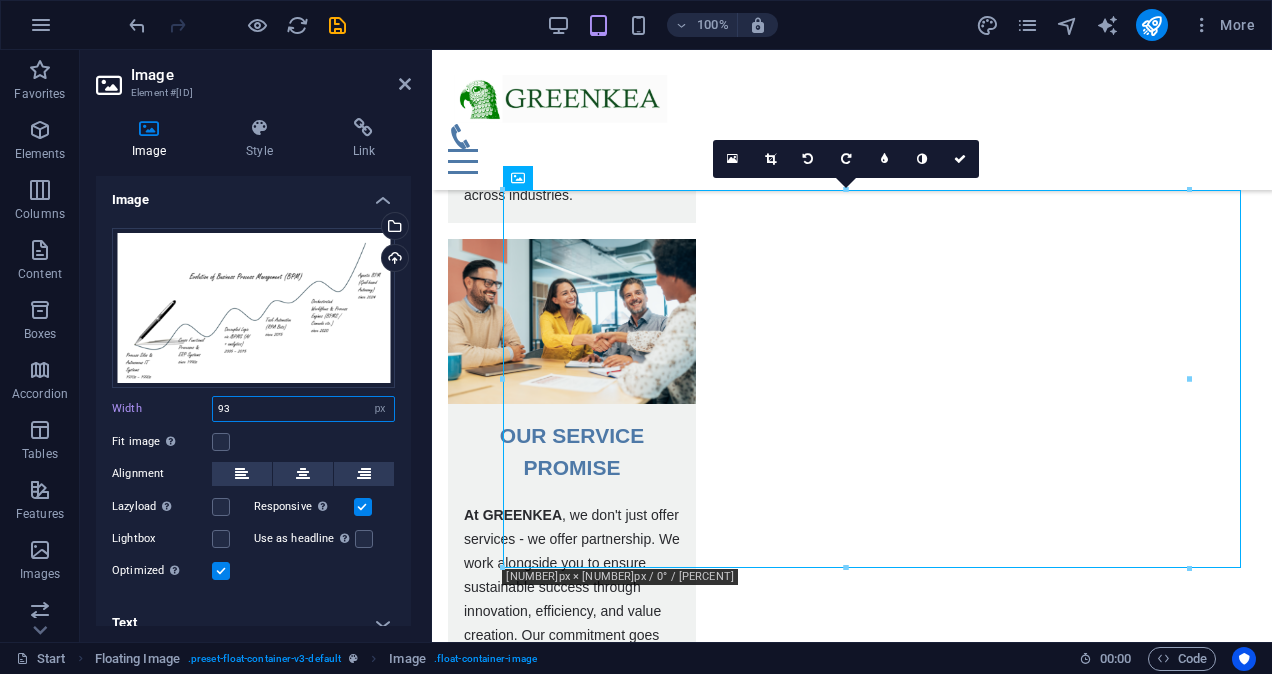 click on "Default auto px rem % em vh vw" at bounding box center [380, 409] 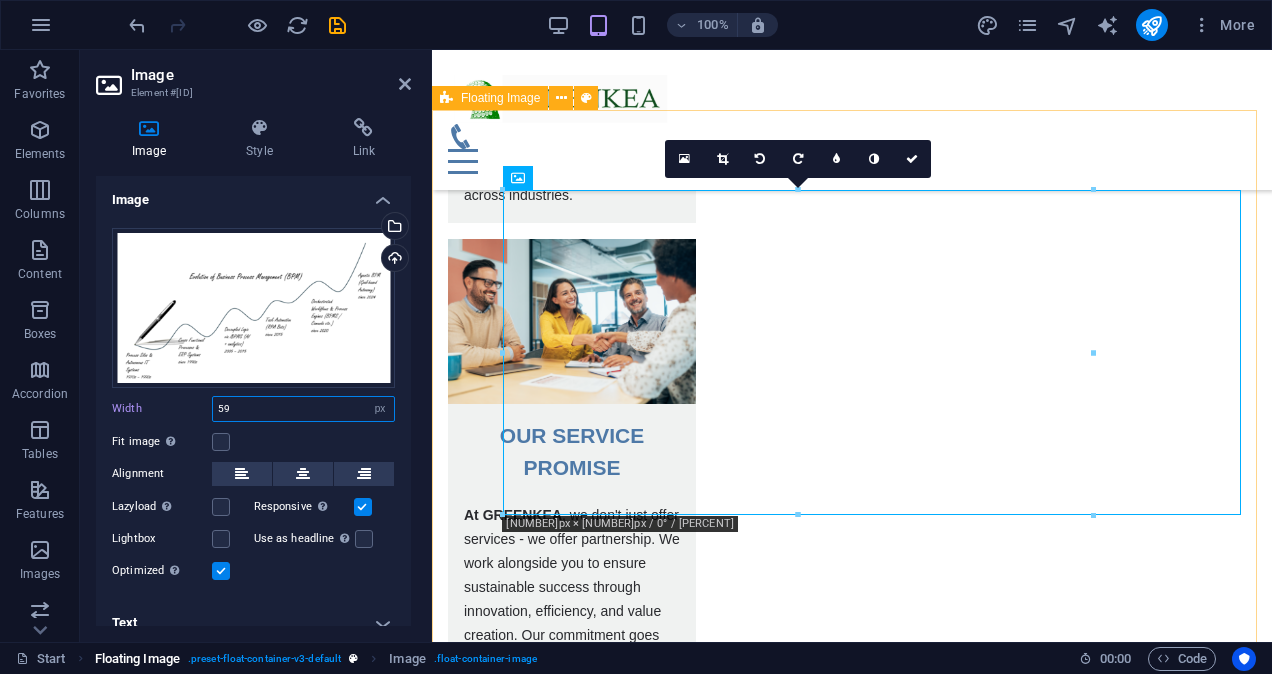 type on "5" 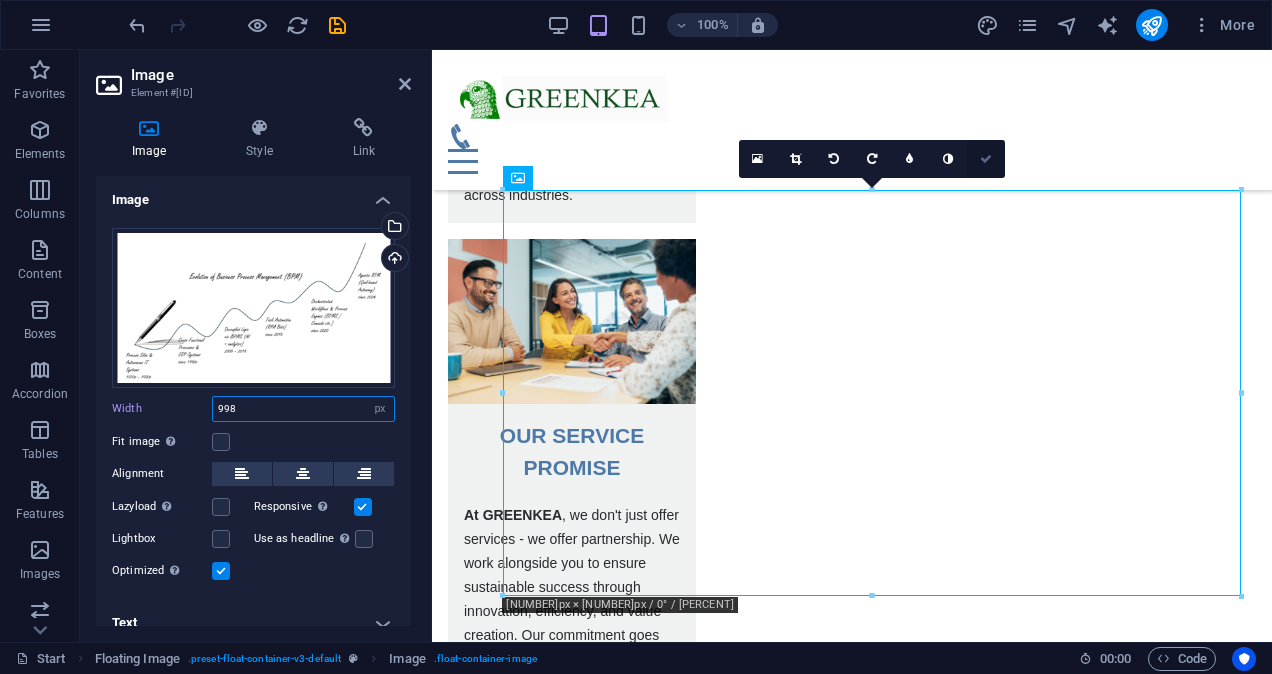 type on "998" 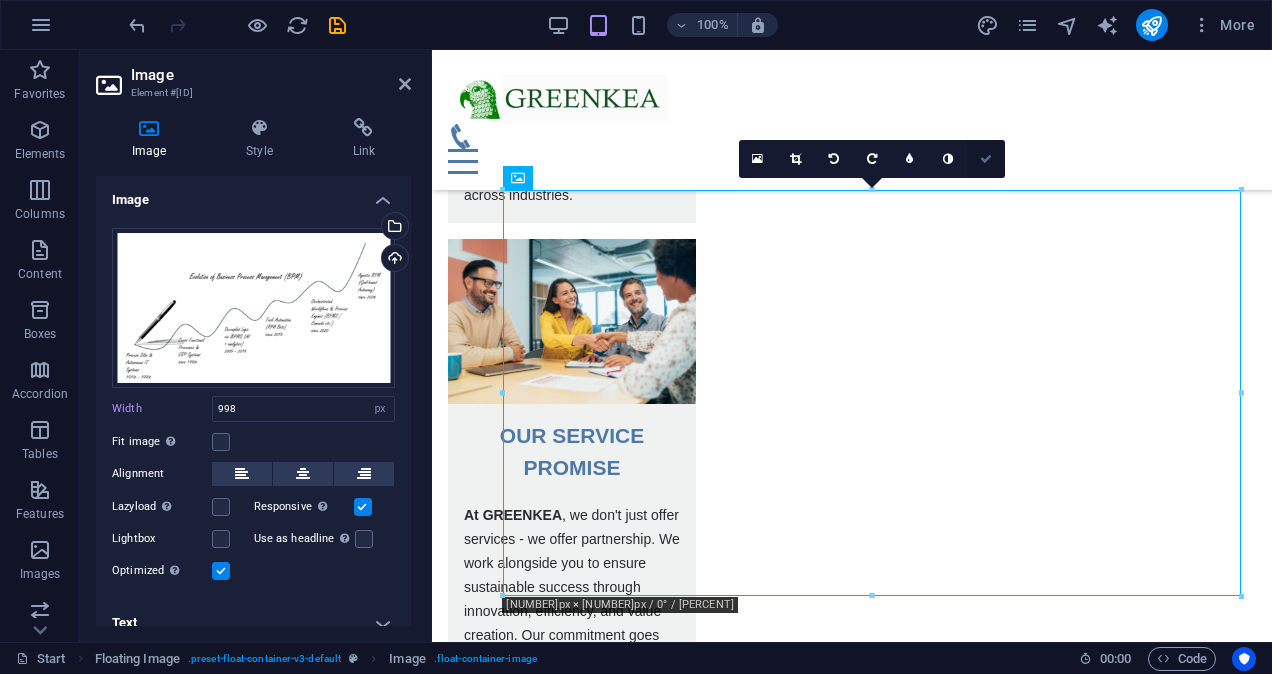click at bounding box center [986, 159] 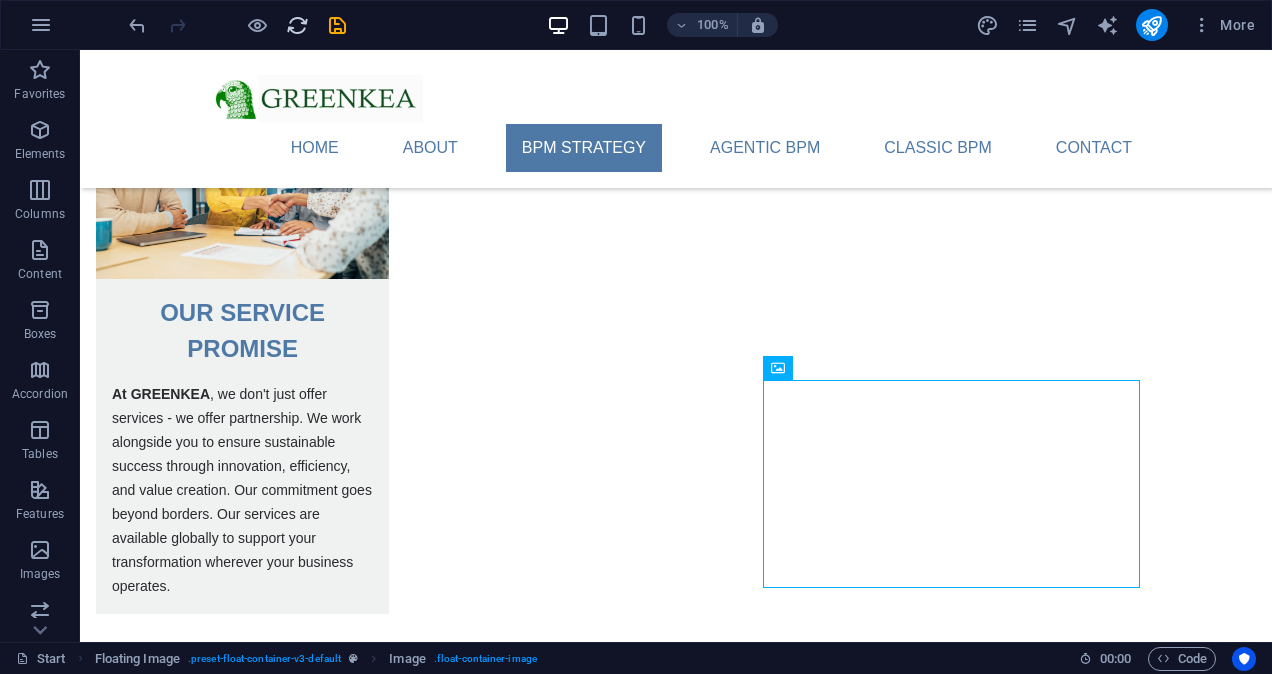 click at bounding box center (297, 25) 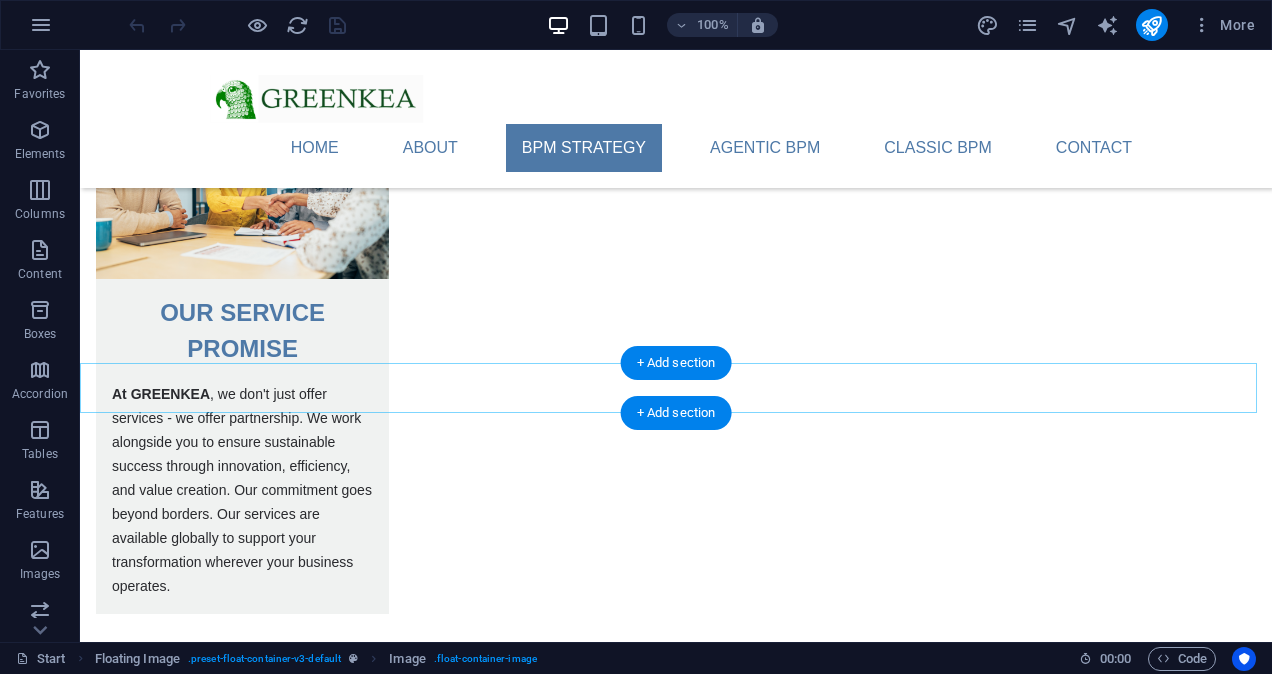 click on "+ Add section" at bounding box center (676, 413) 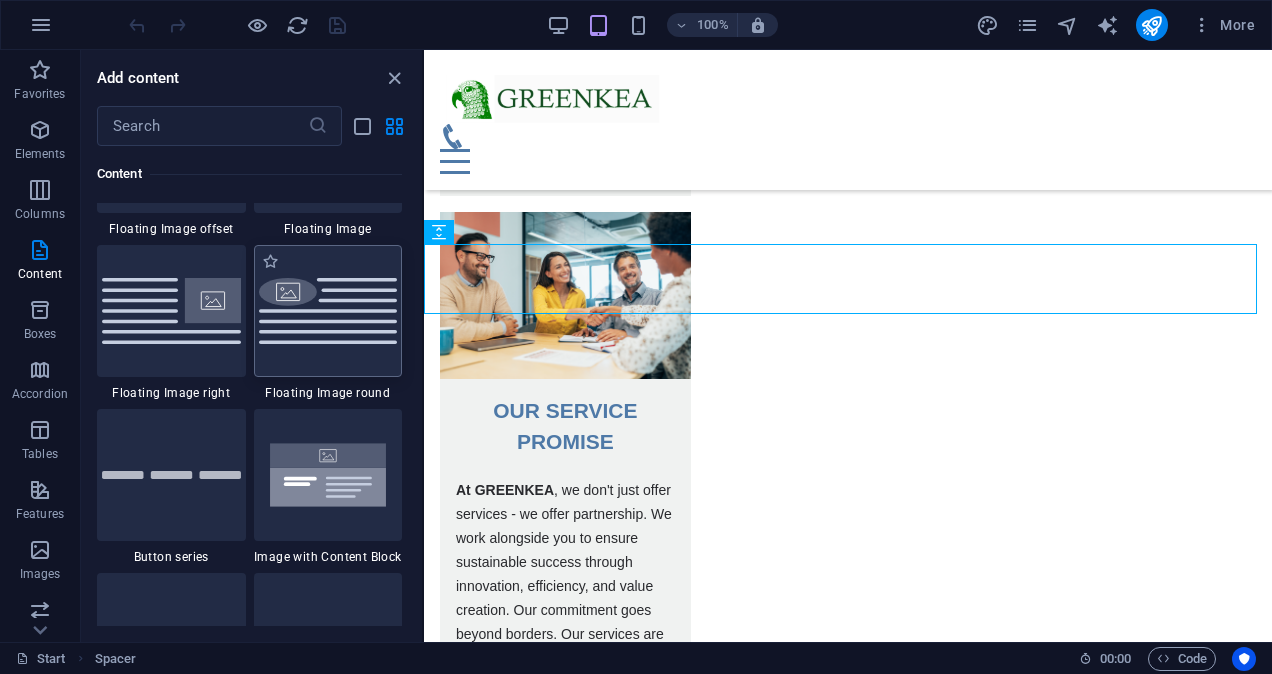 scroll, scrollTop: 4364, scrollLeft: 0, axis: vertical 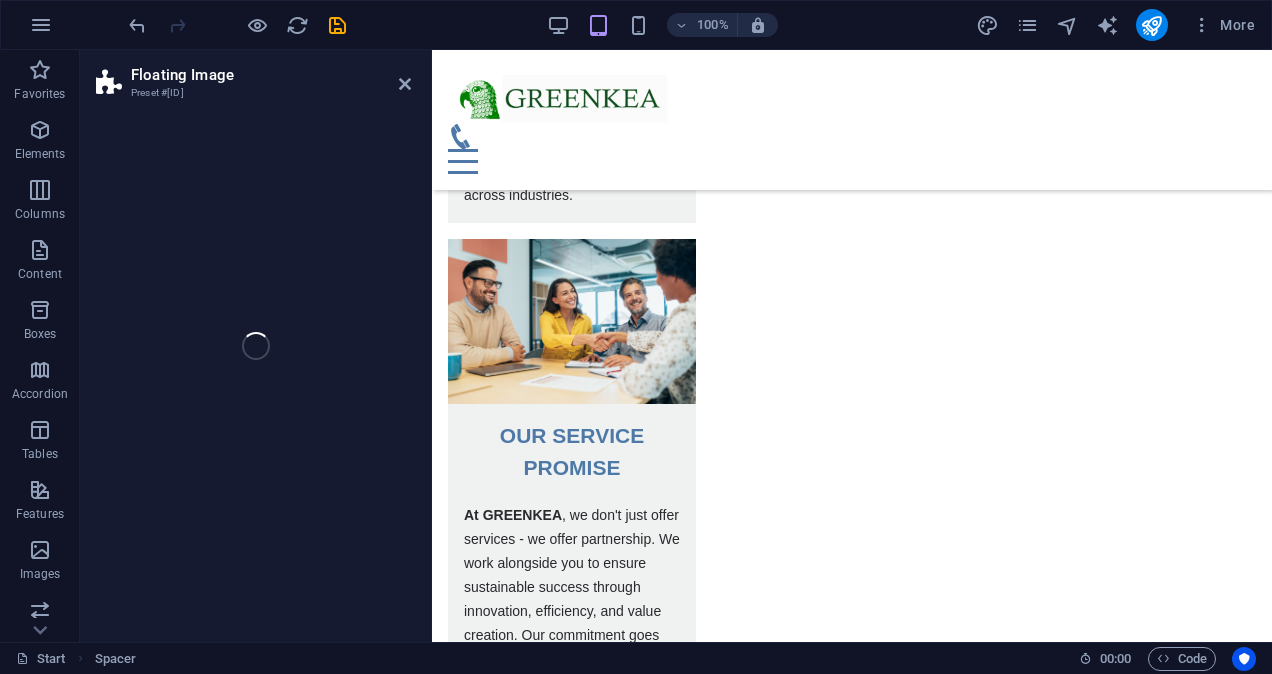 select on "%" 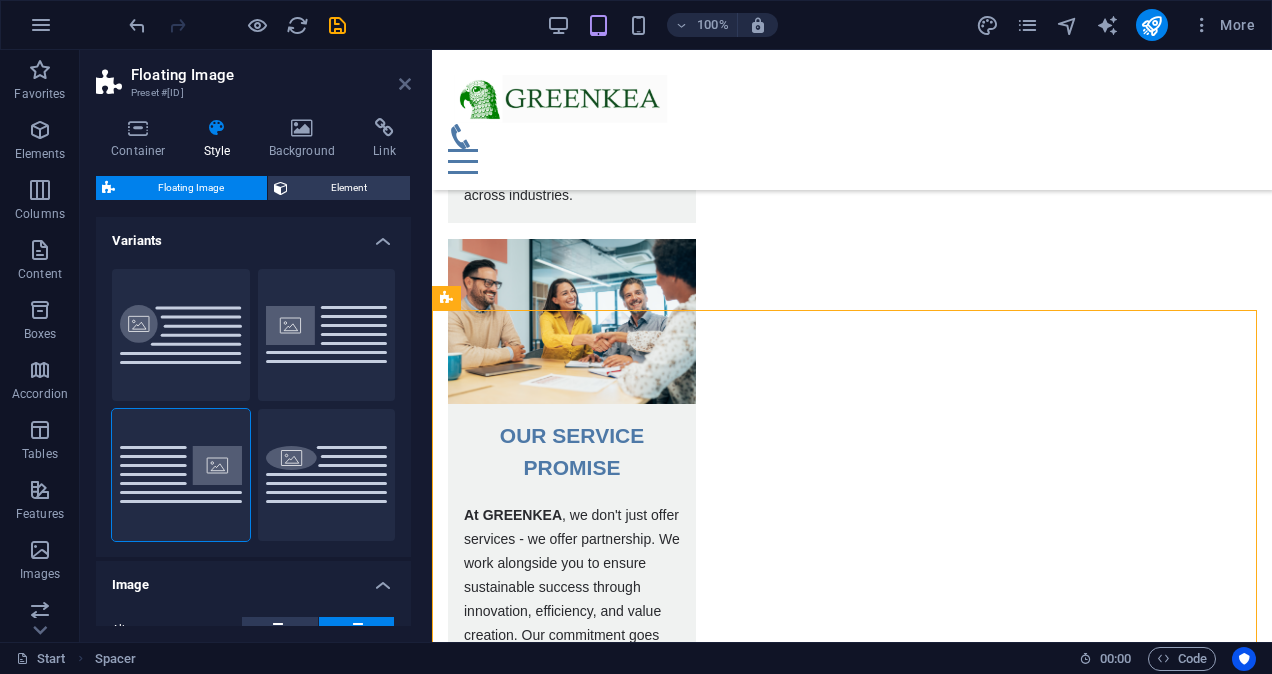 click at bounding box center [405, 84] 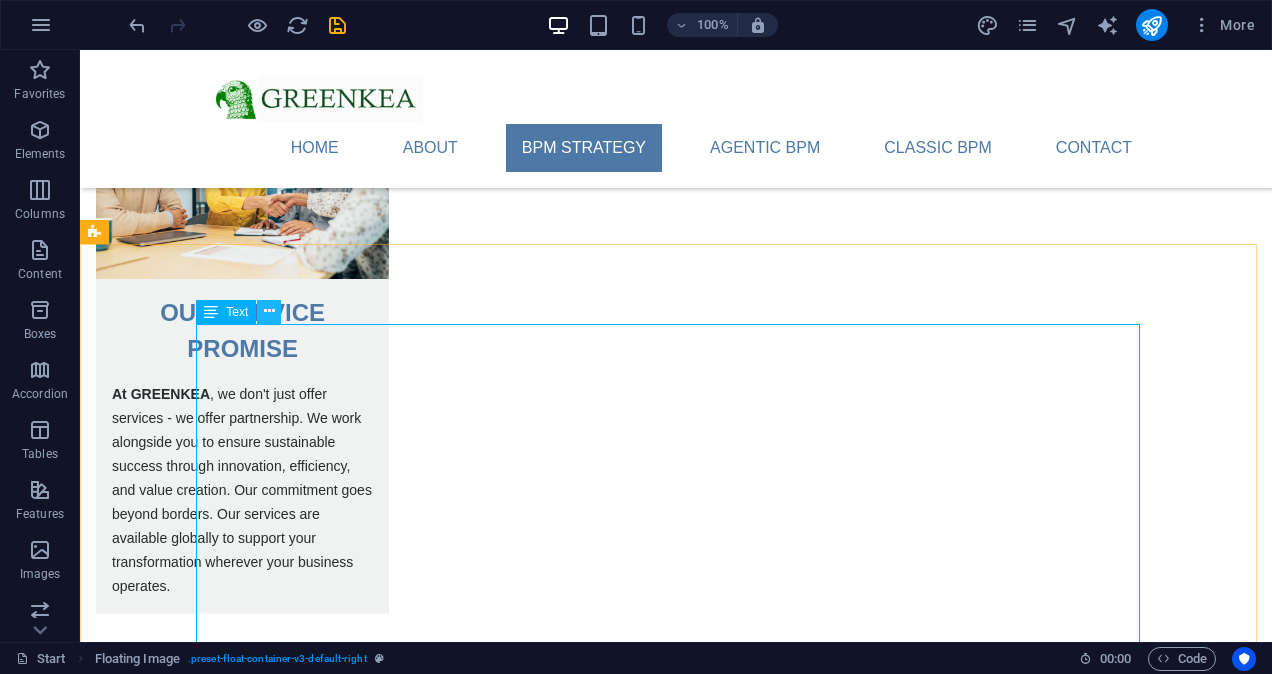 click at bounding box center (269, 311) 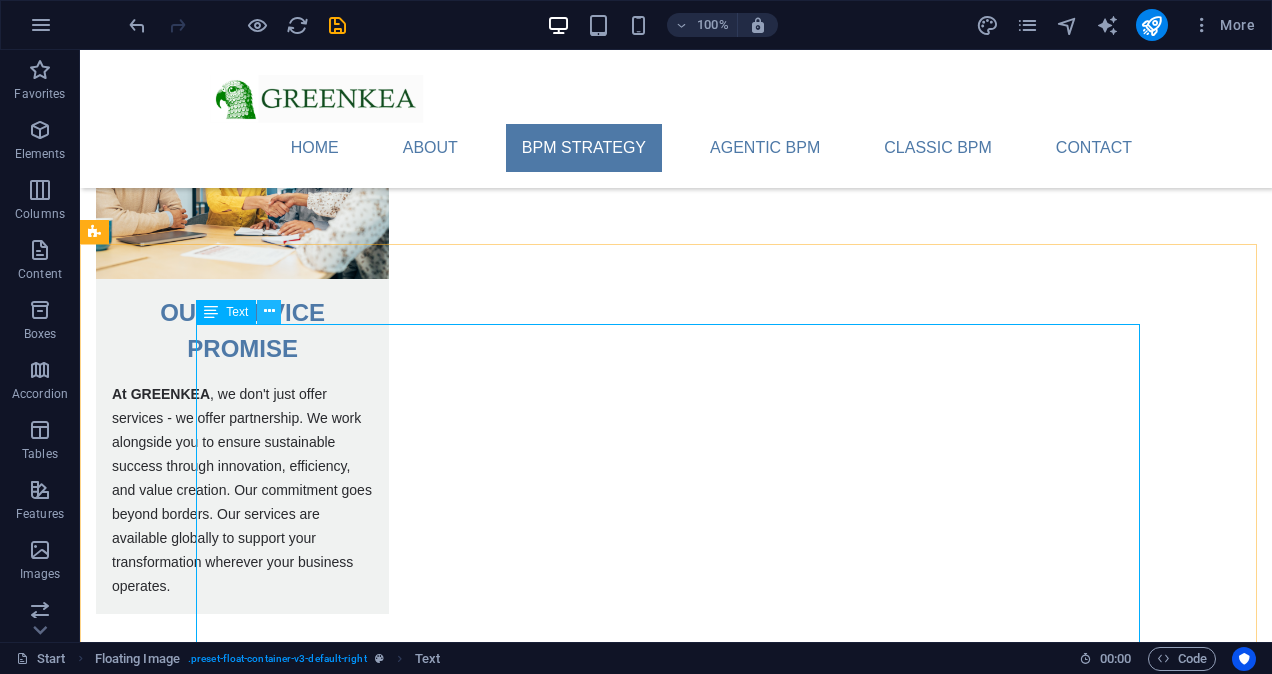 click at bounding box center (269, 311) 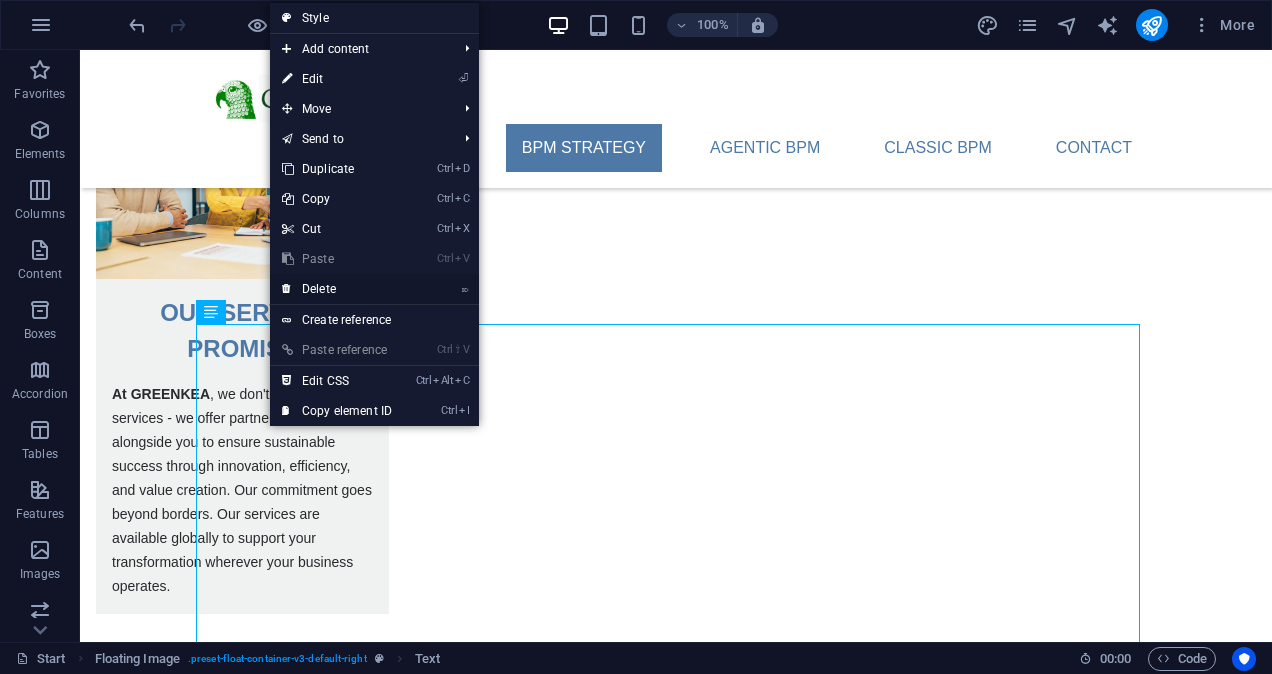click on "⌦  Delete" at bounding box center [337, 289] 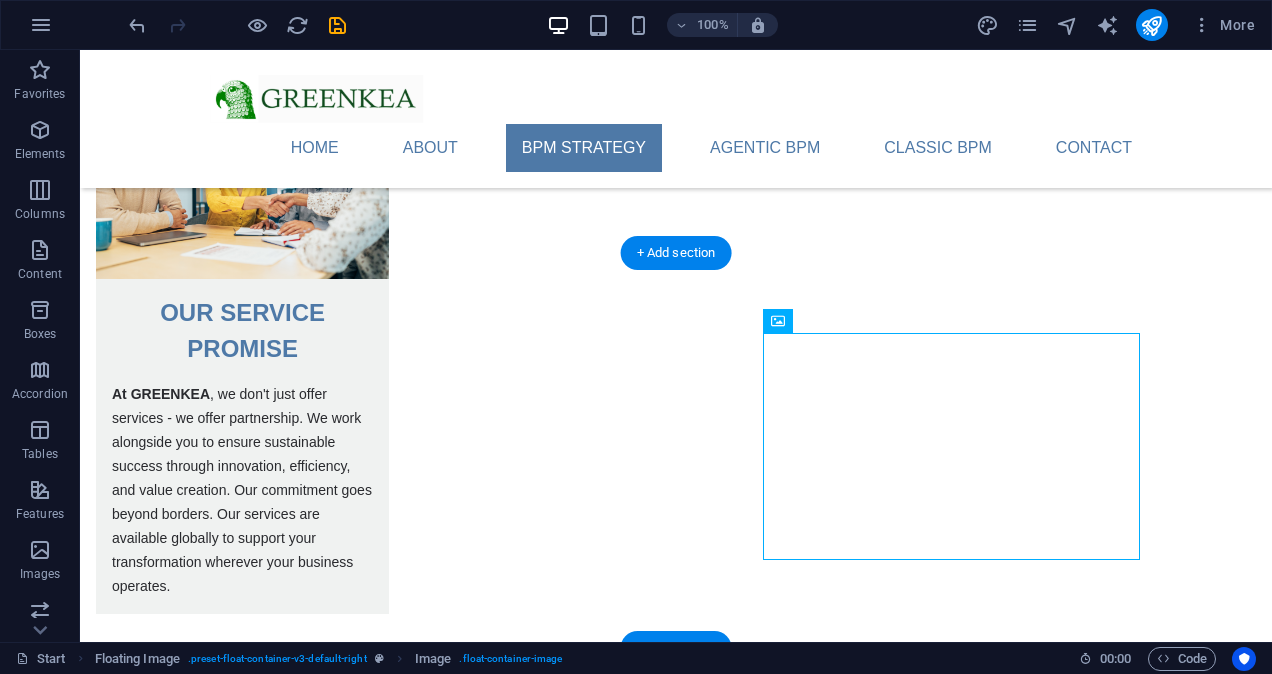 select on "%" 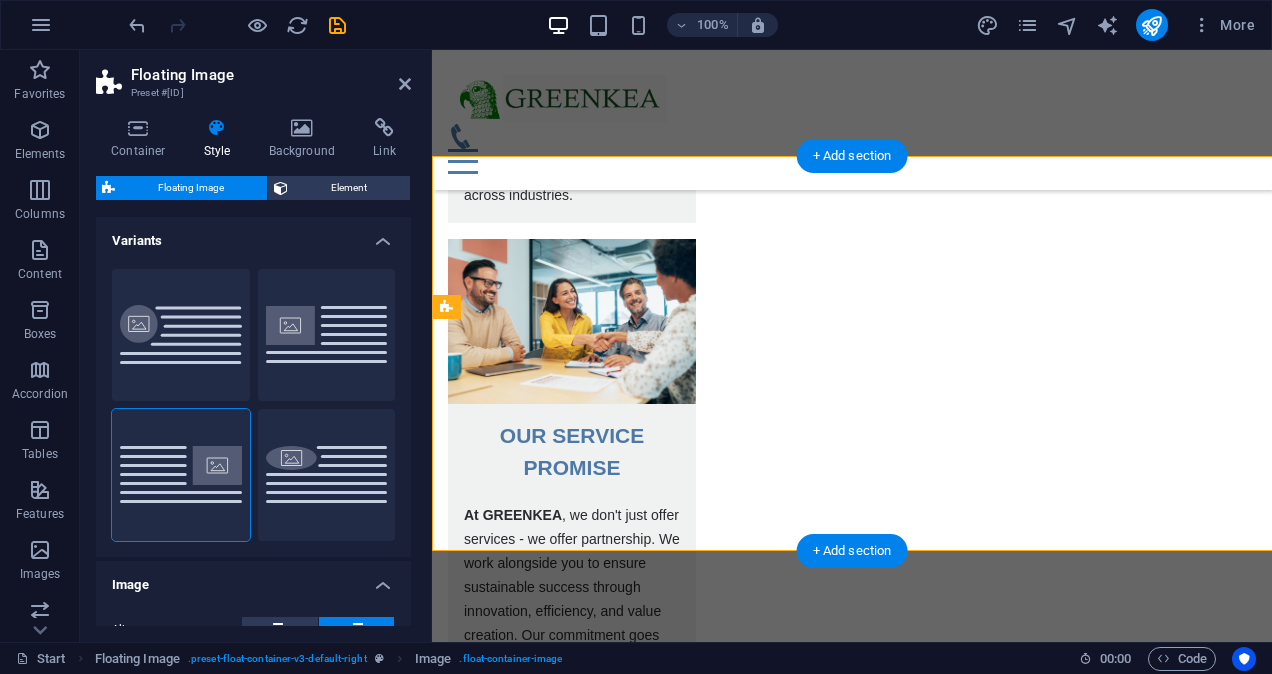 type on "50" 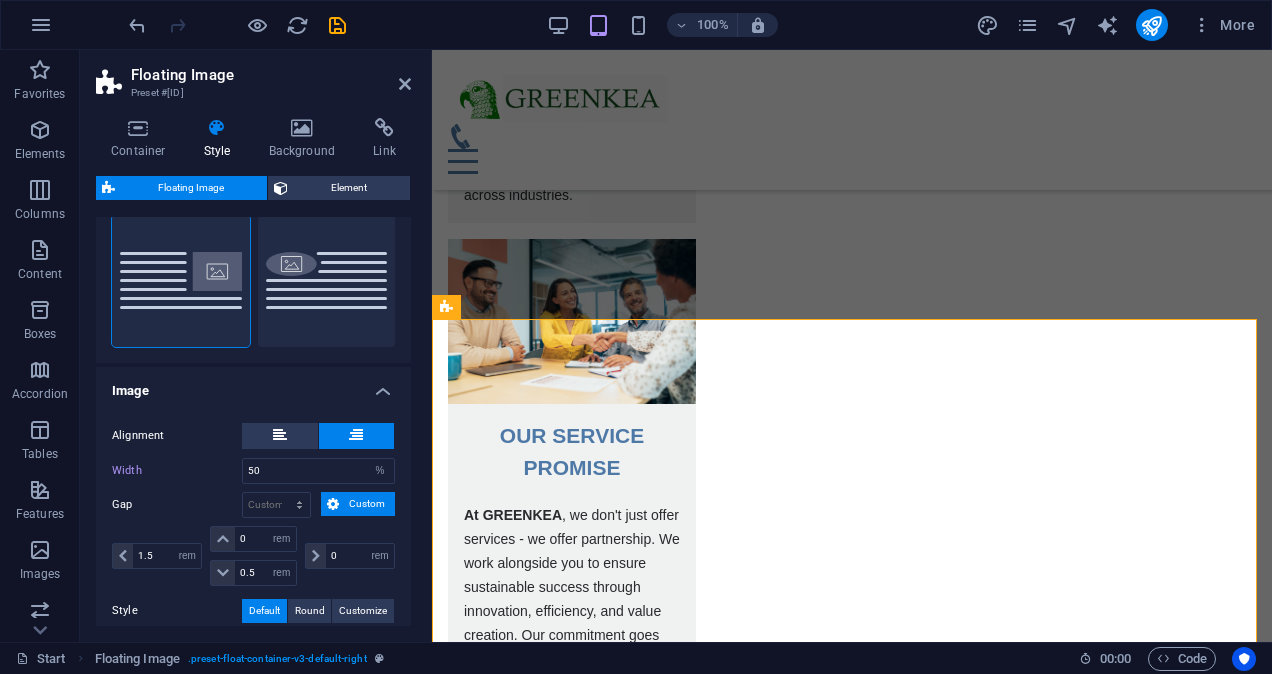 scroll, scrollTop: 170, scrollLeft: 0, axis: vertical 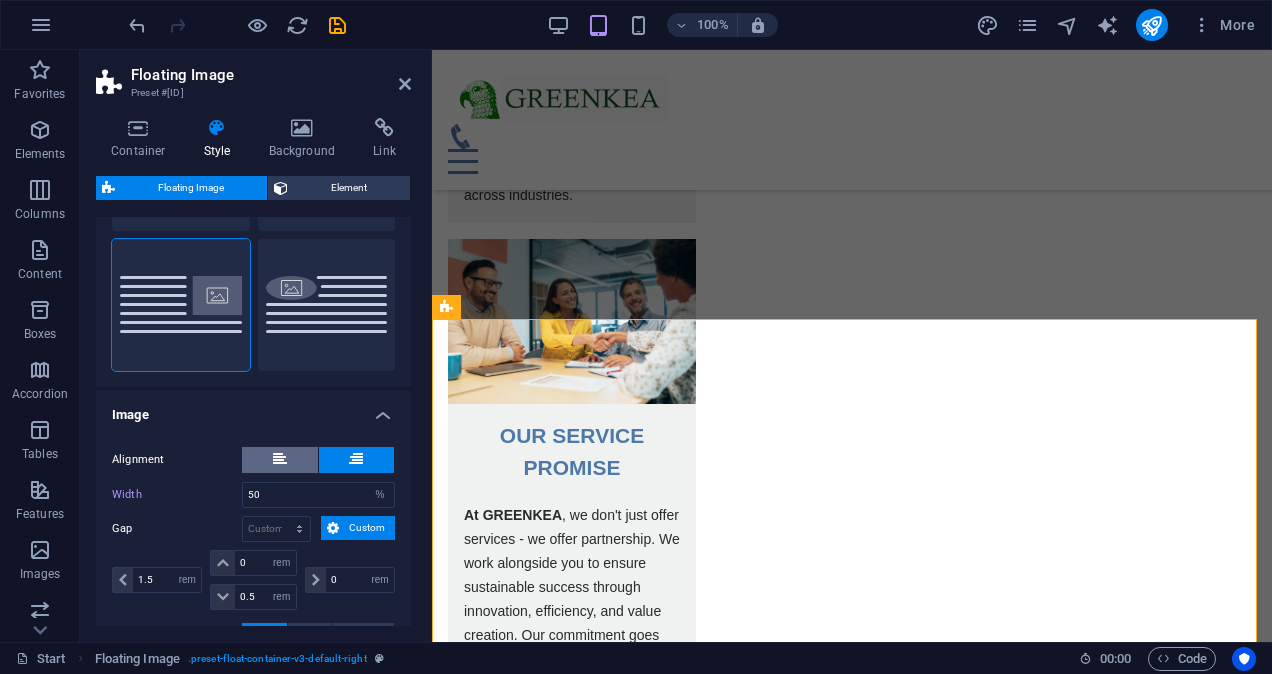 click at bounding box center (280, 459) 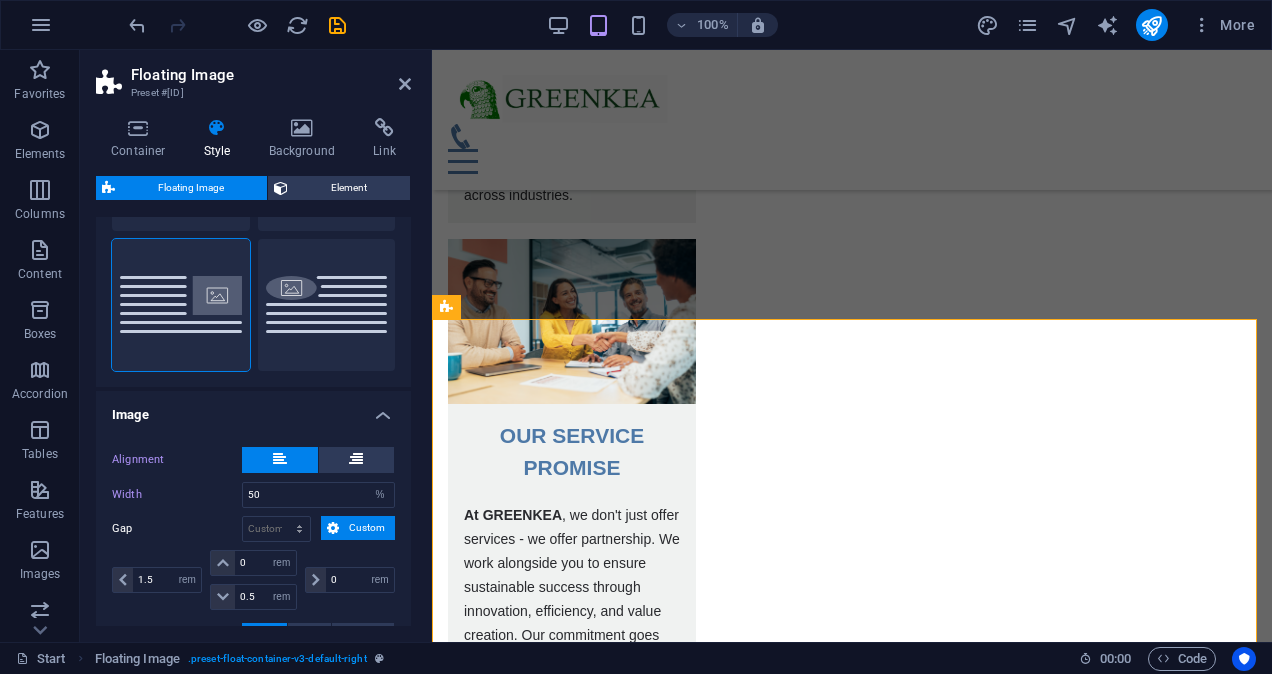 scroll, scrollTop: 251, scrollLeft: 0, axis: vertical 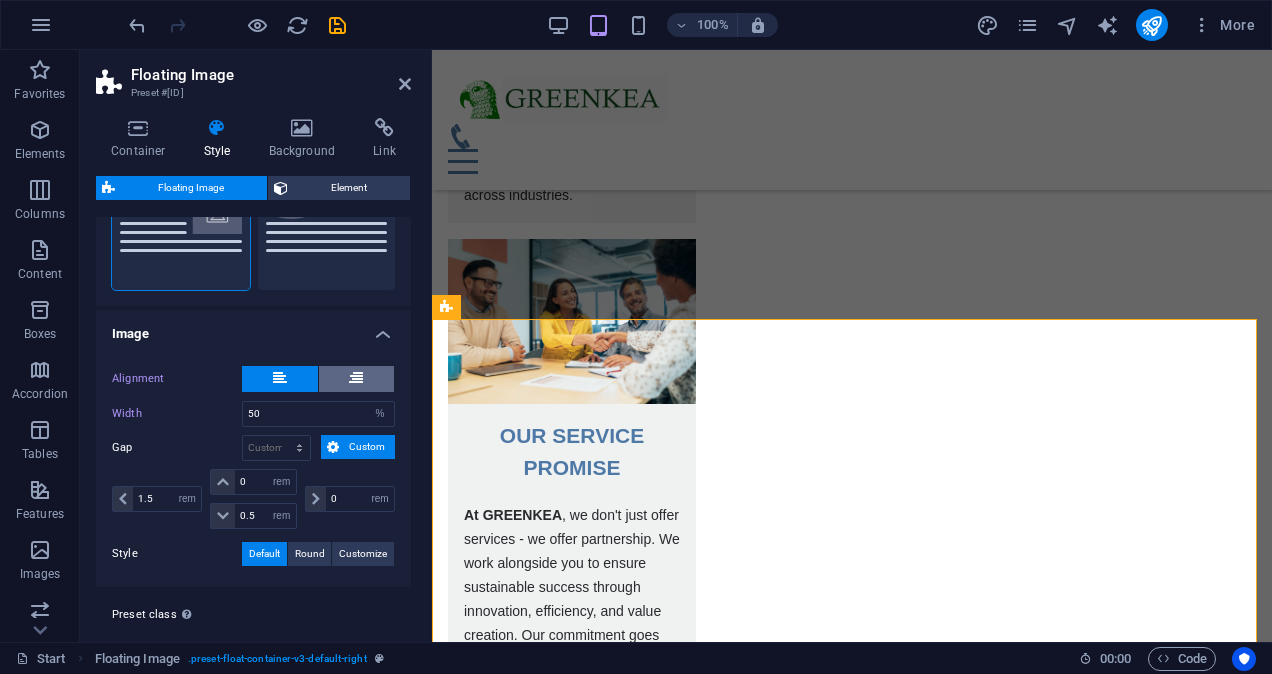click at bounding box center [357, 379] 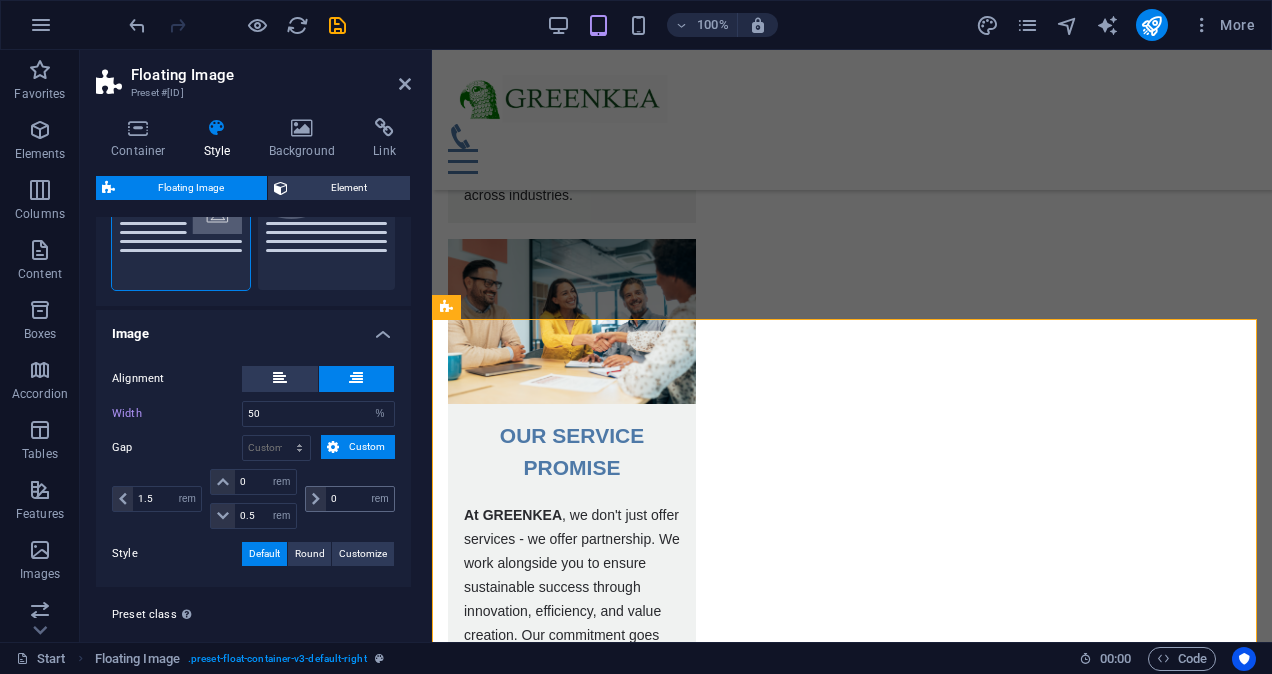 scroll, scrollTop: 288, scrollLeft: 0, axis: vertical 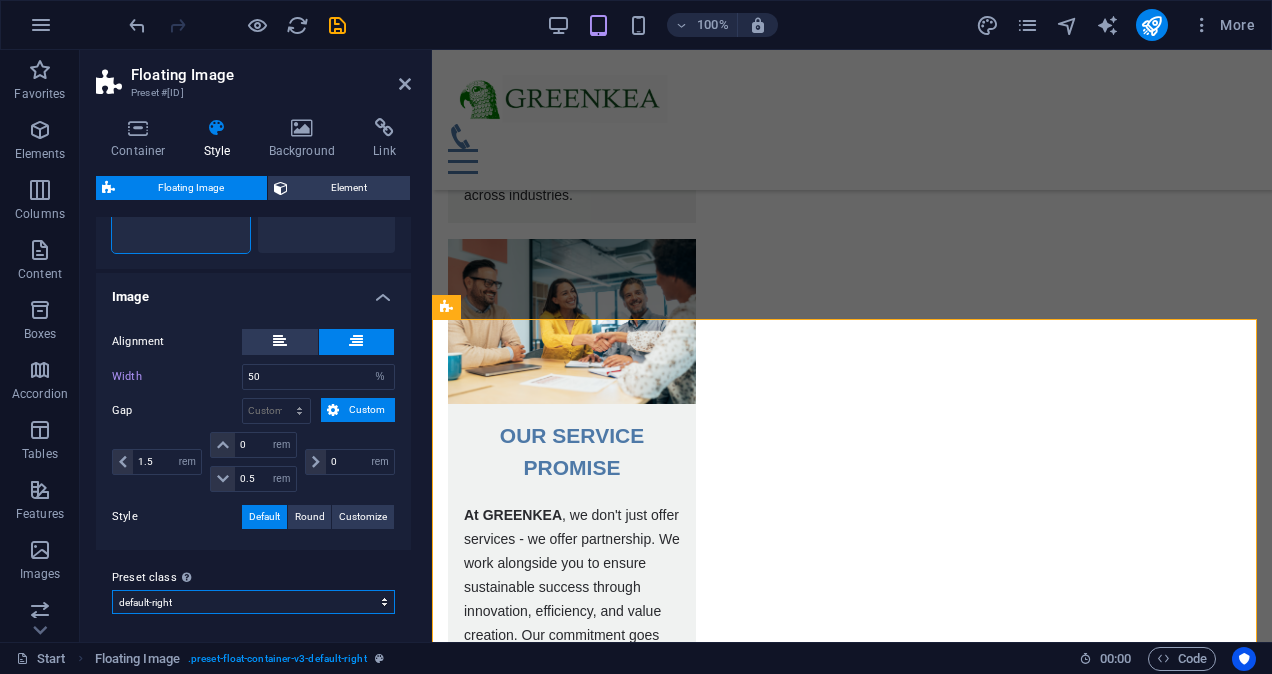 click on "default-right custom default Add preset class" at bounding box center (253, 602) 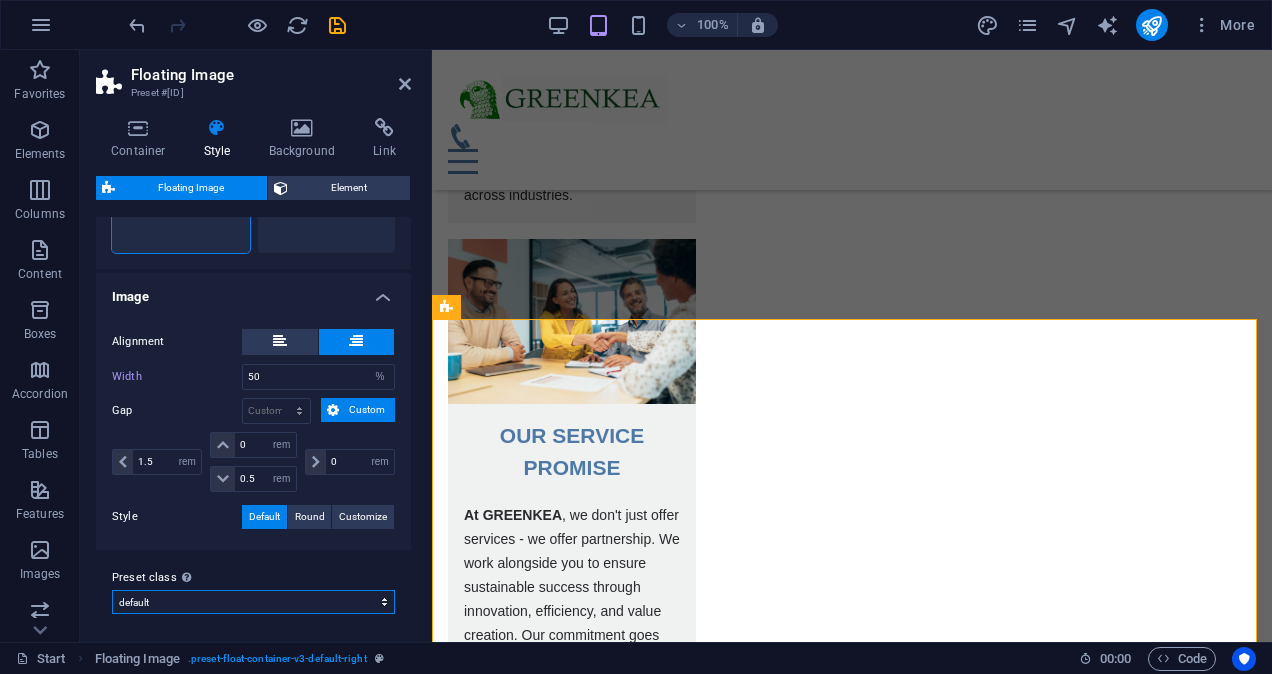 click on "default-right custom default Add preset class" at bounding box center (253, 602) 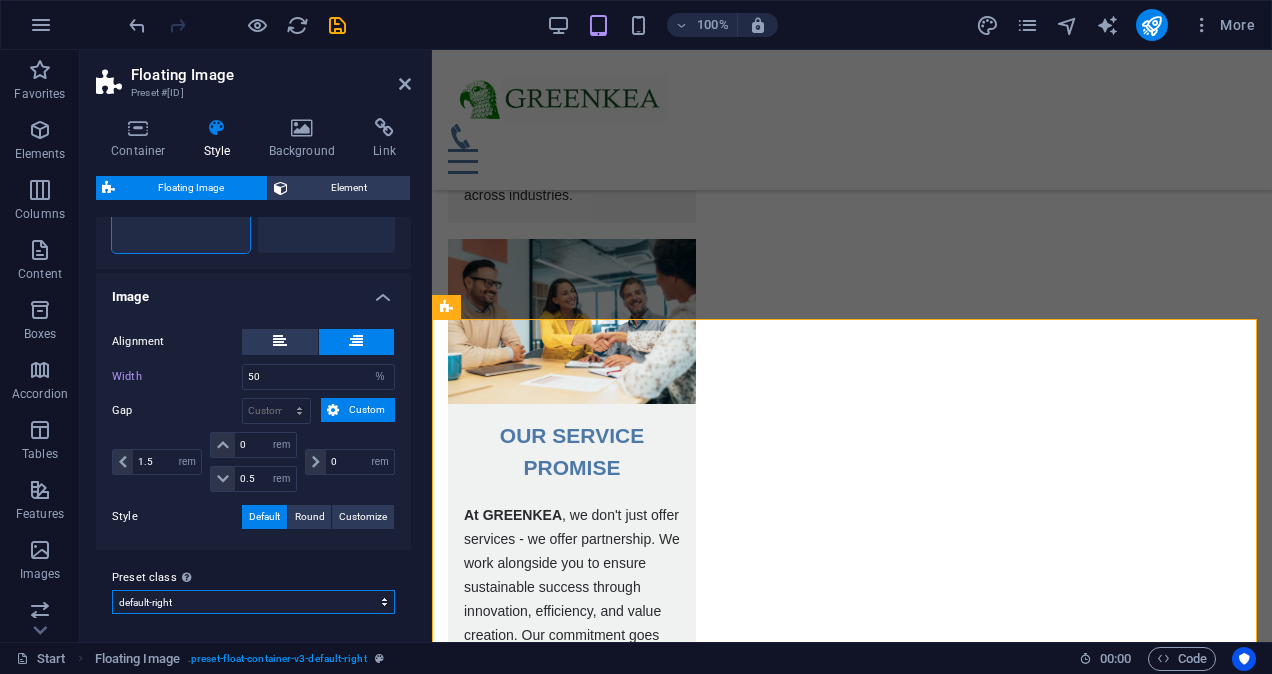 type on "93" 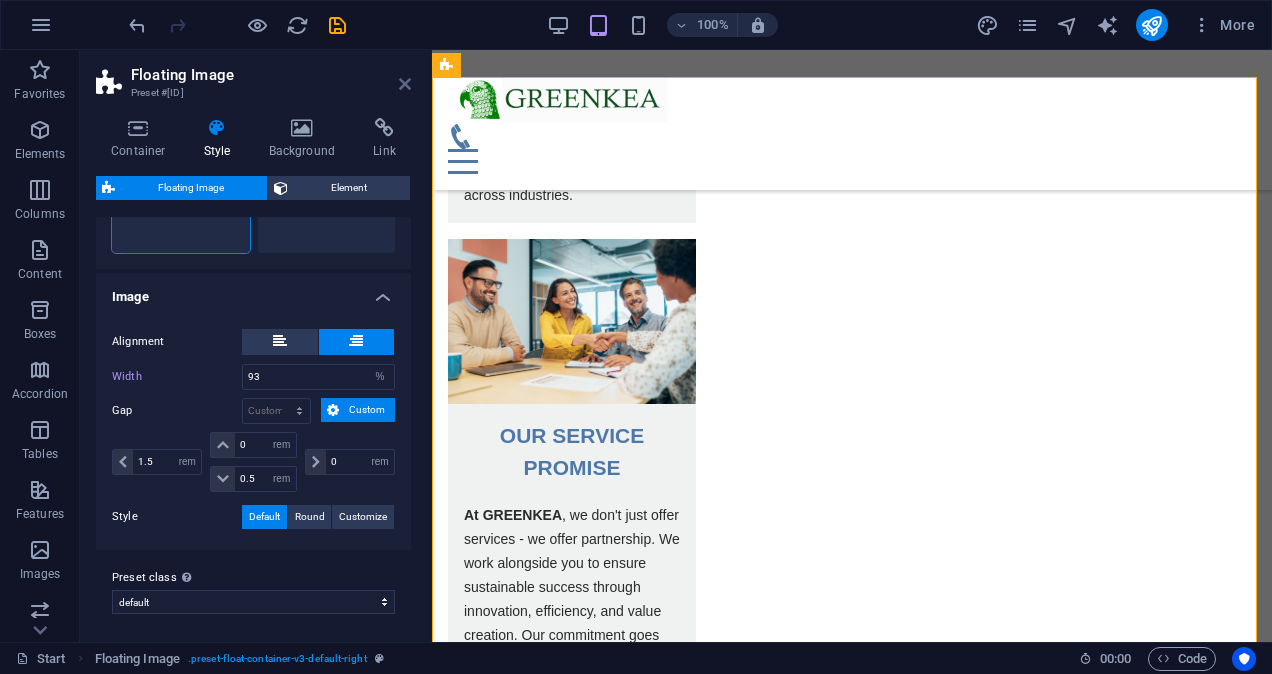 click at bounding box center (405, 84) 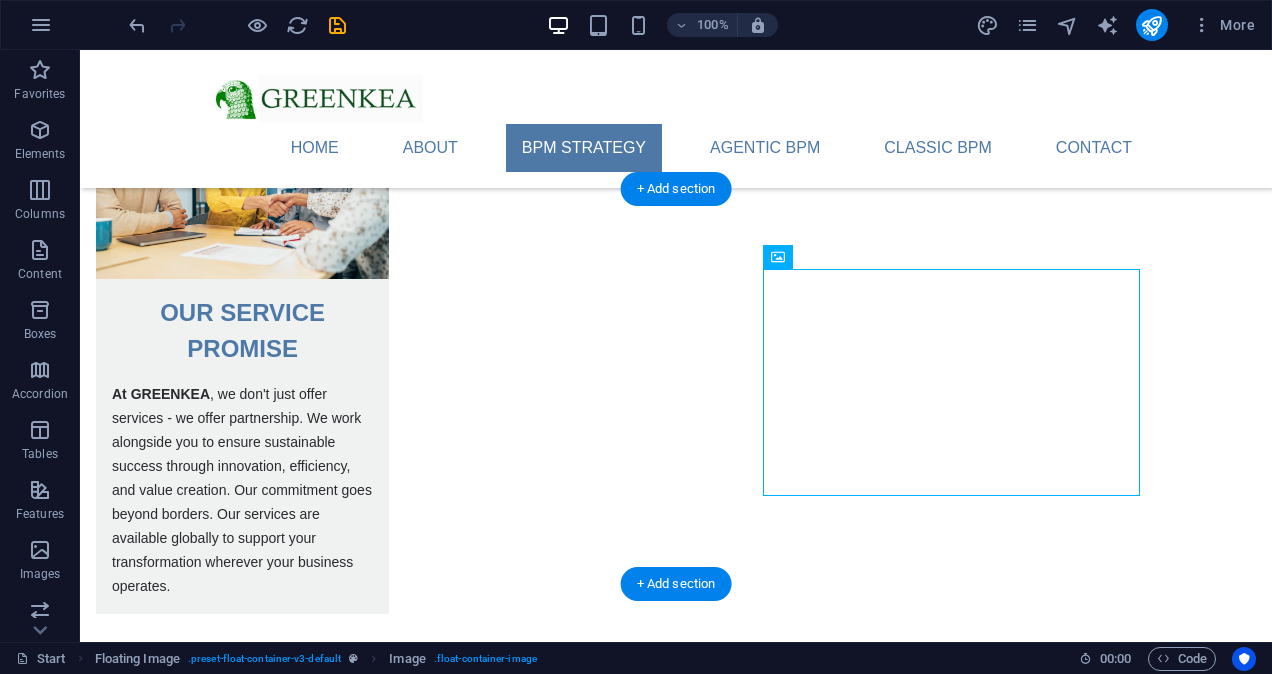 select on "%" 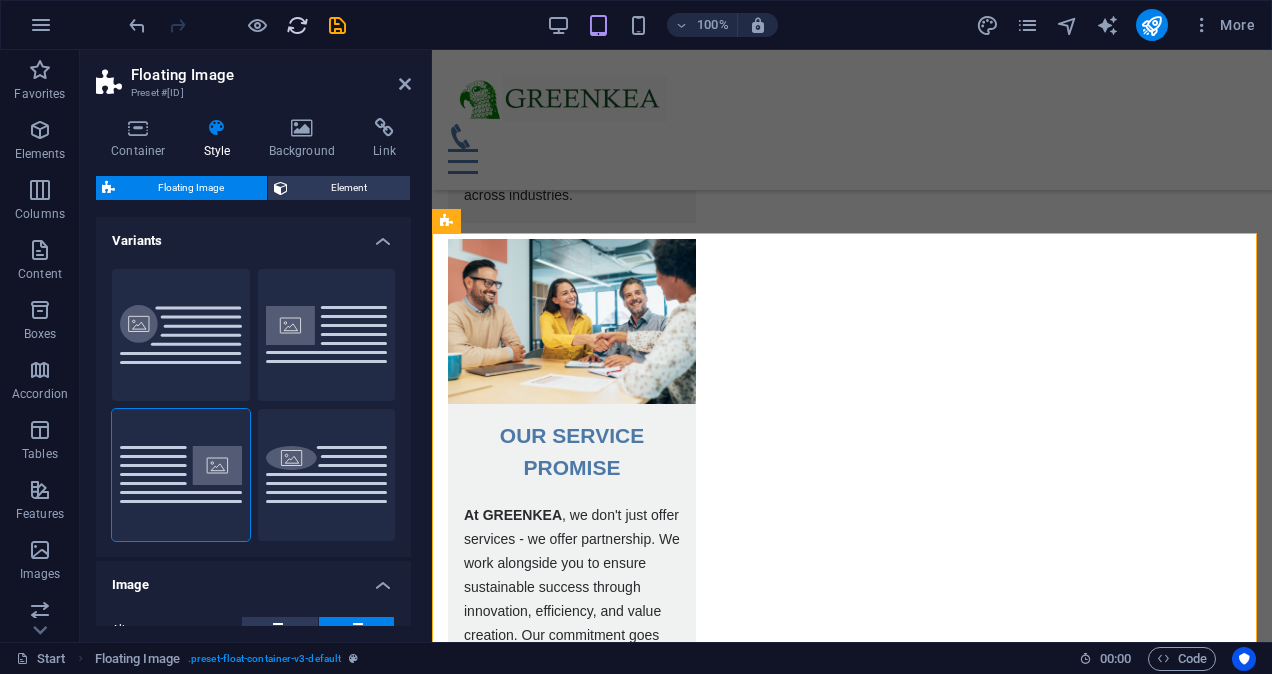 click at bounding box center (297, 25) 